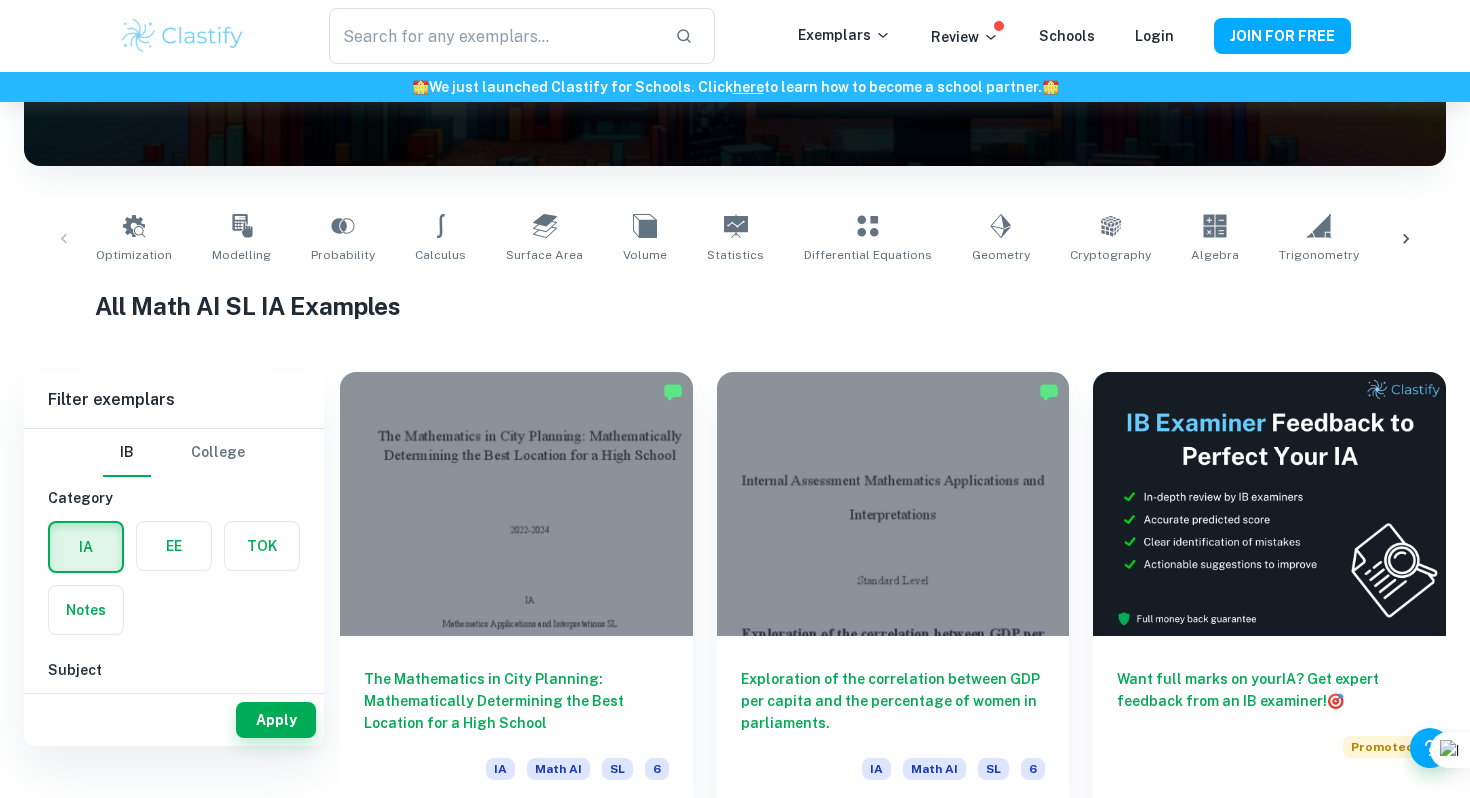scroll, scrollTop: 260, scrollLeft: 0, axis: vertical 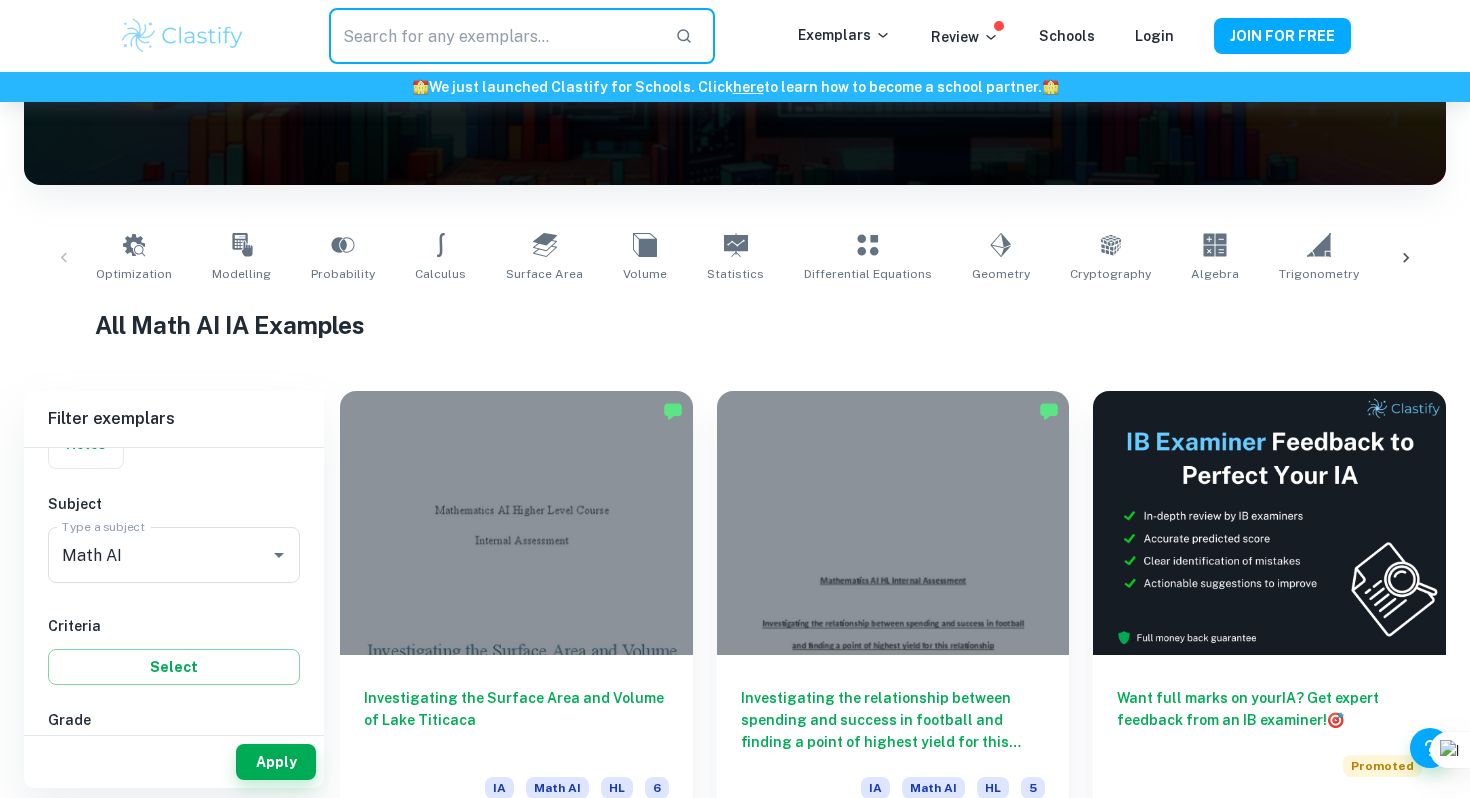 click at bounding box center (494, 36) 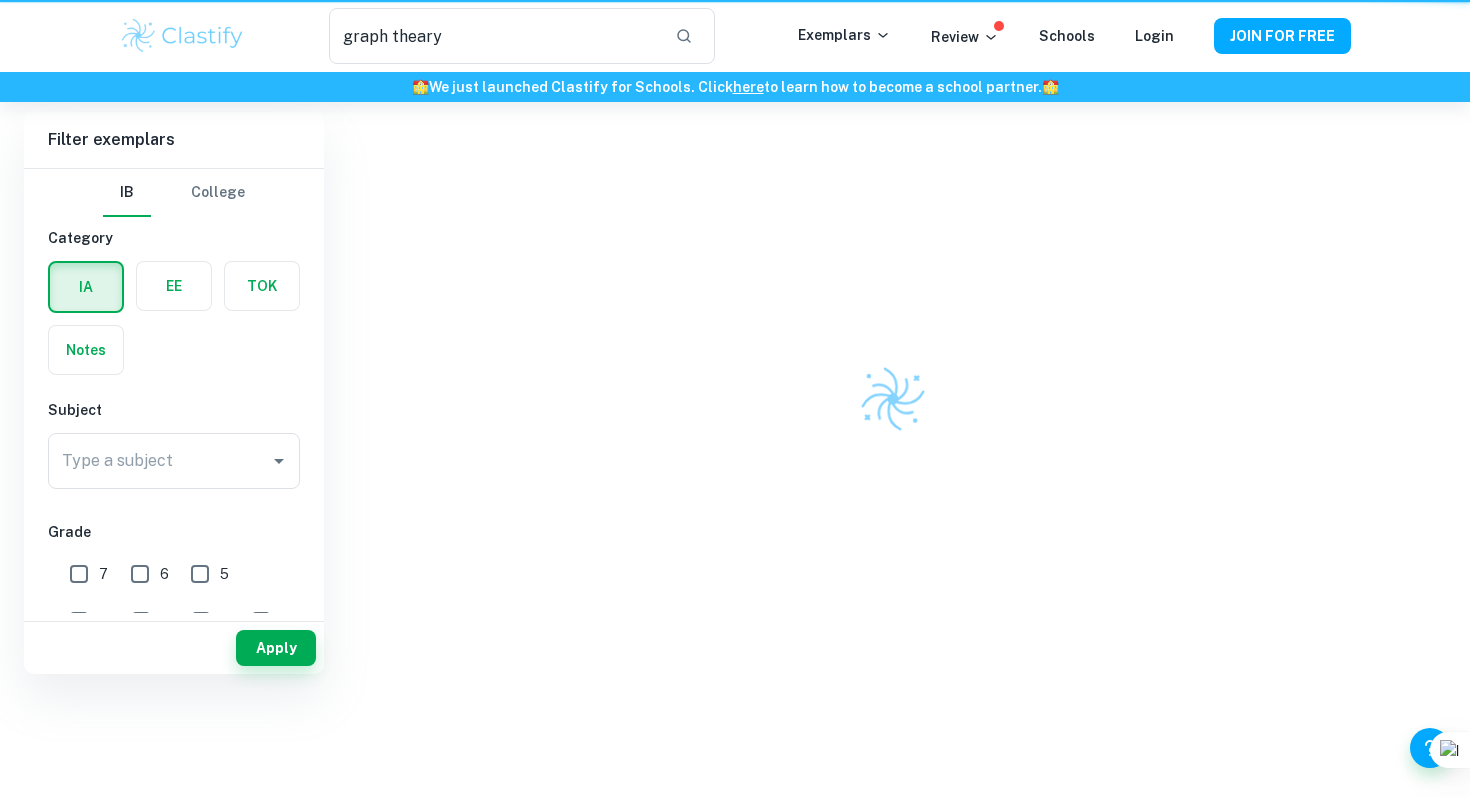 scroll, scrollTop: 0, scrollLeft: 0, axis: both 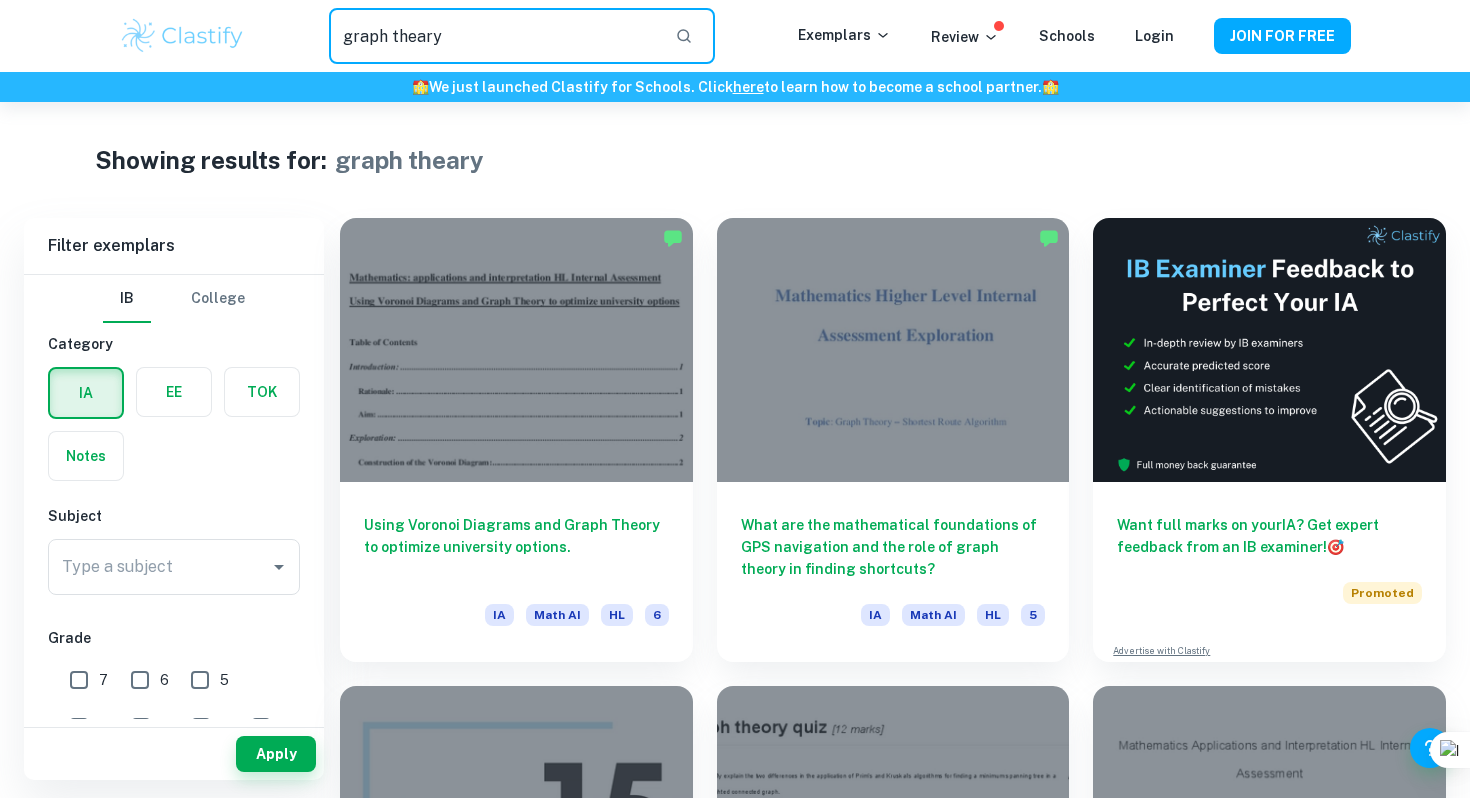 click on "graph theary" at bounding box center (494, 36) 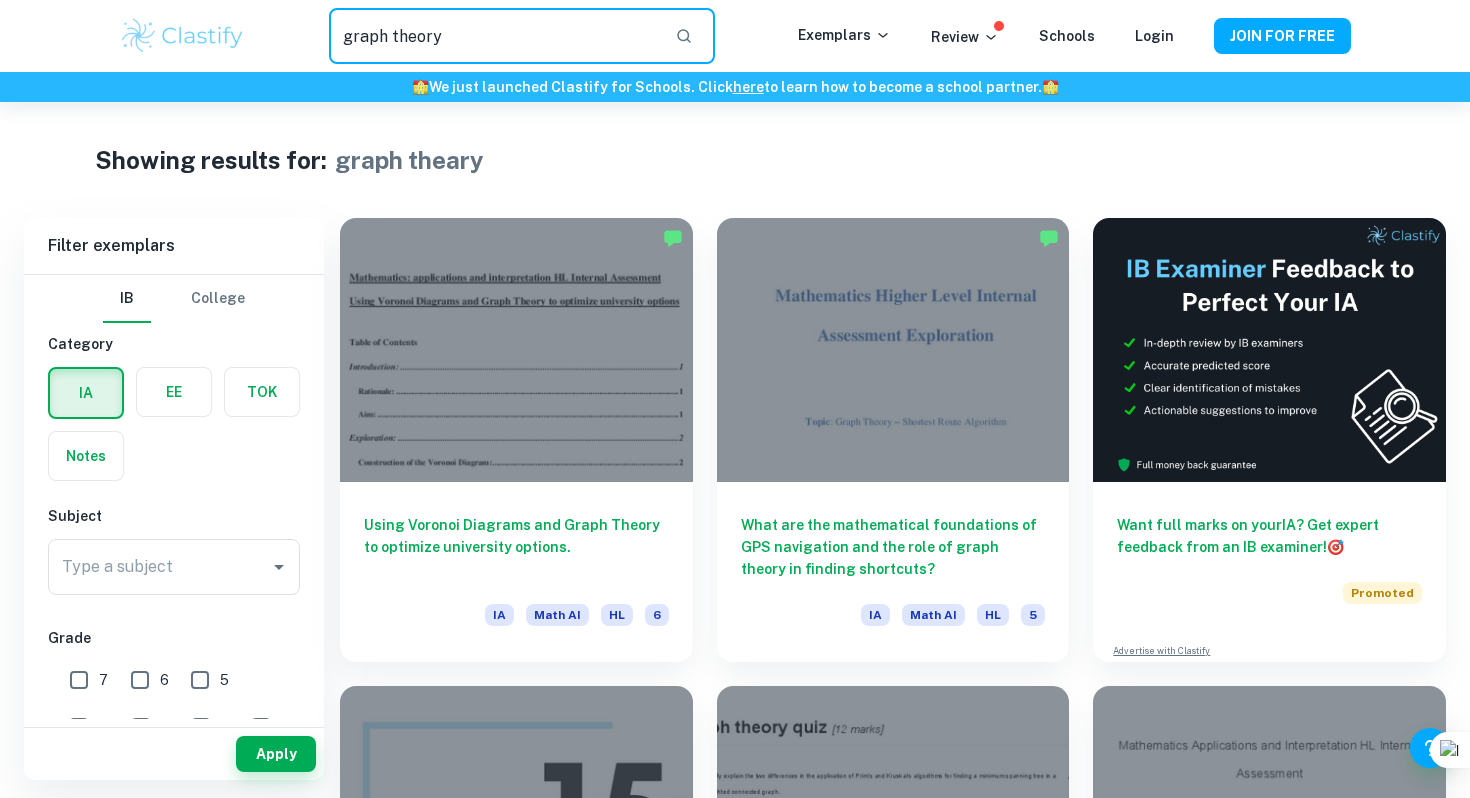 type on "graph theory" 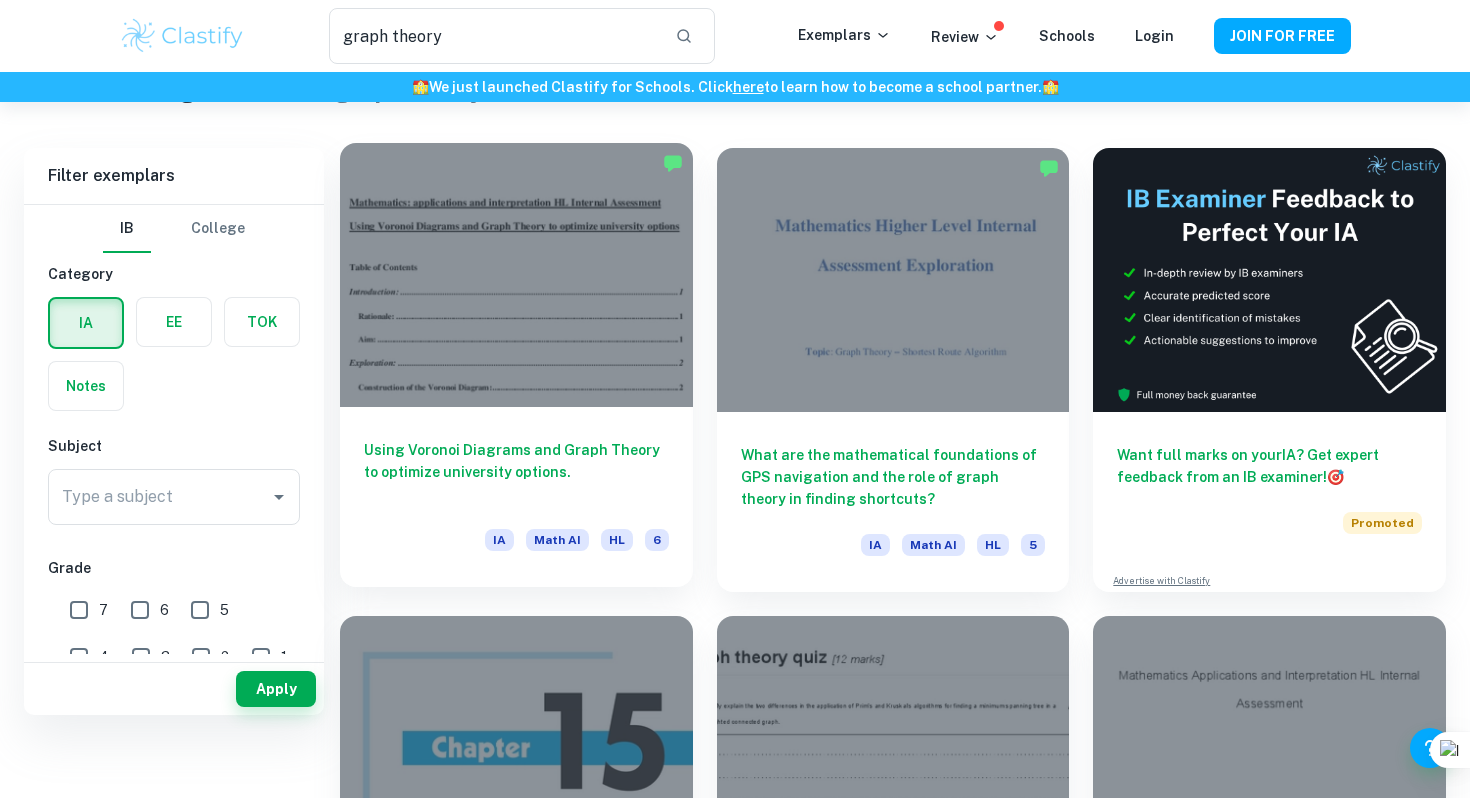 scroll, scrollTop: 5, scrollLeft: 0, axis: vertical 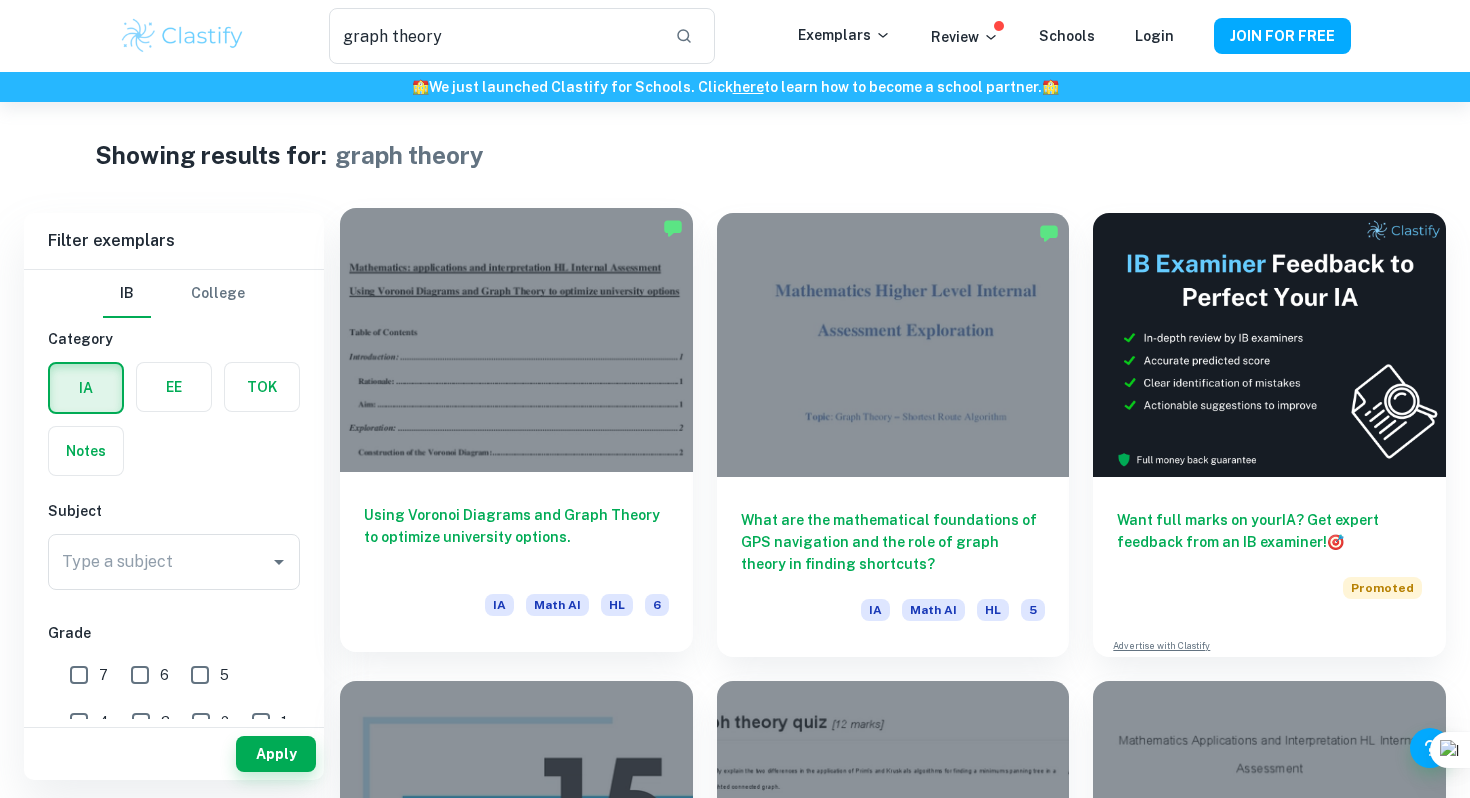 click at bounding box center (516, 340) 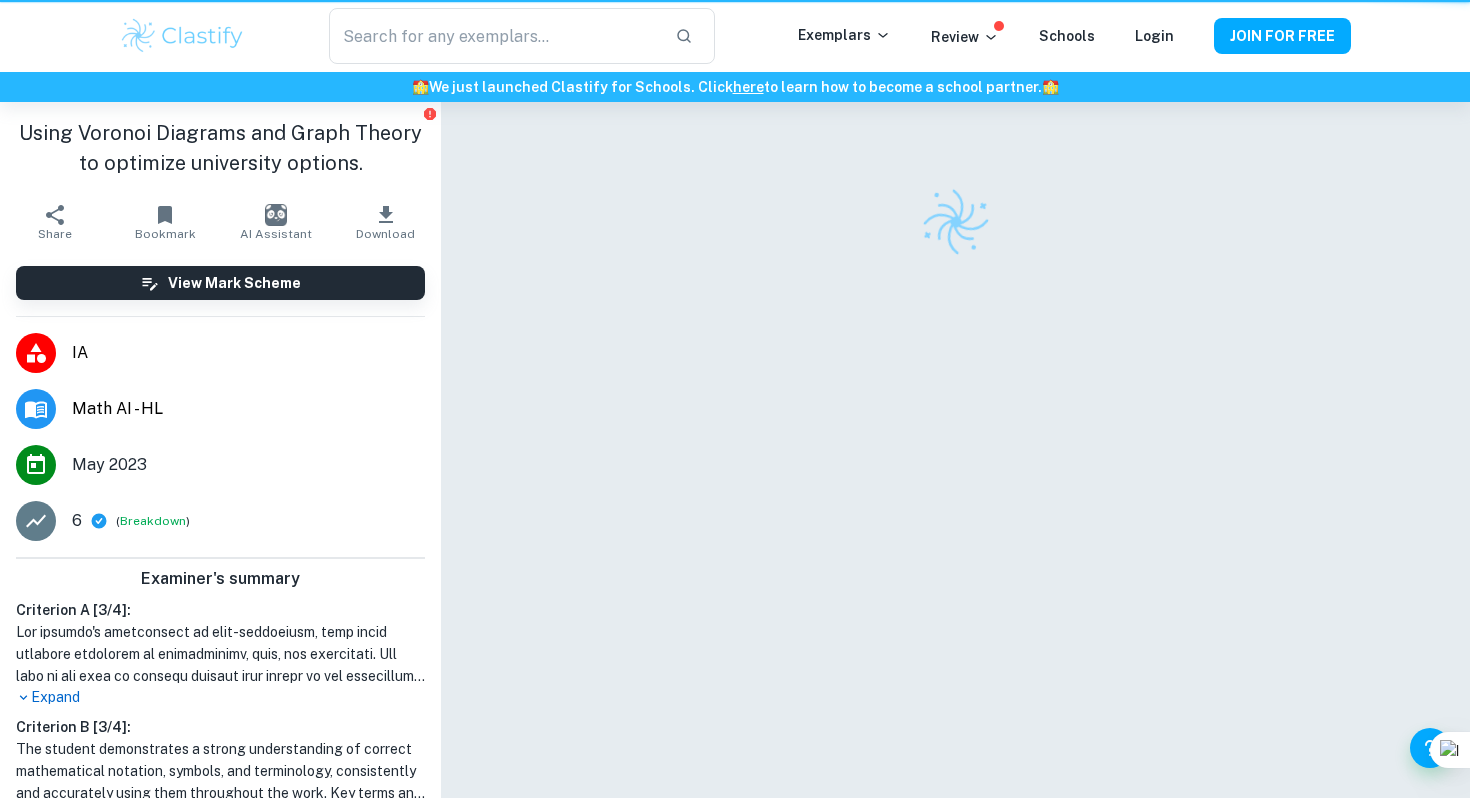 scroll, scrollTop: 0, scrollLeft: 0, axis: both 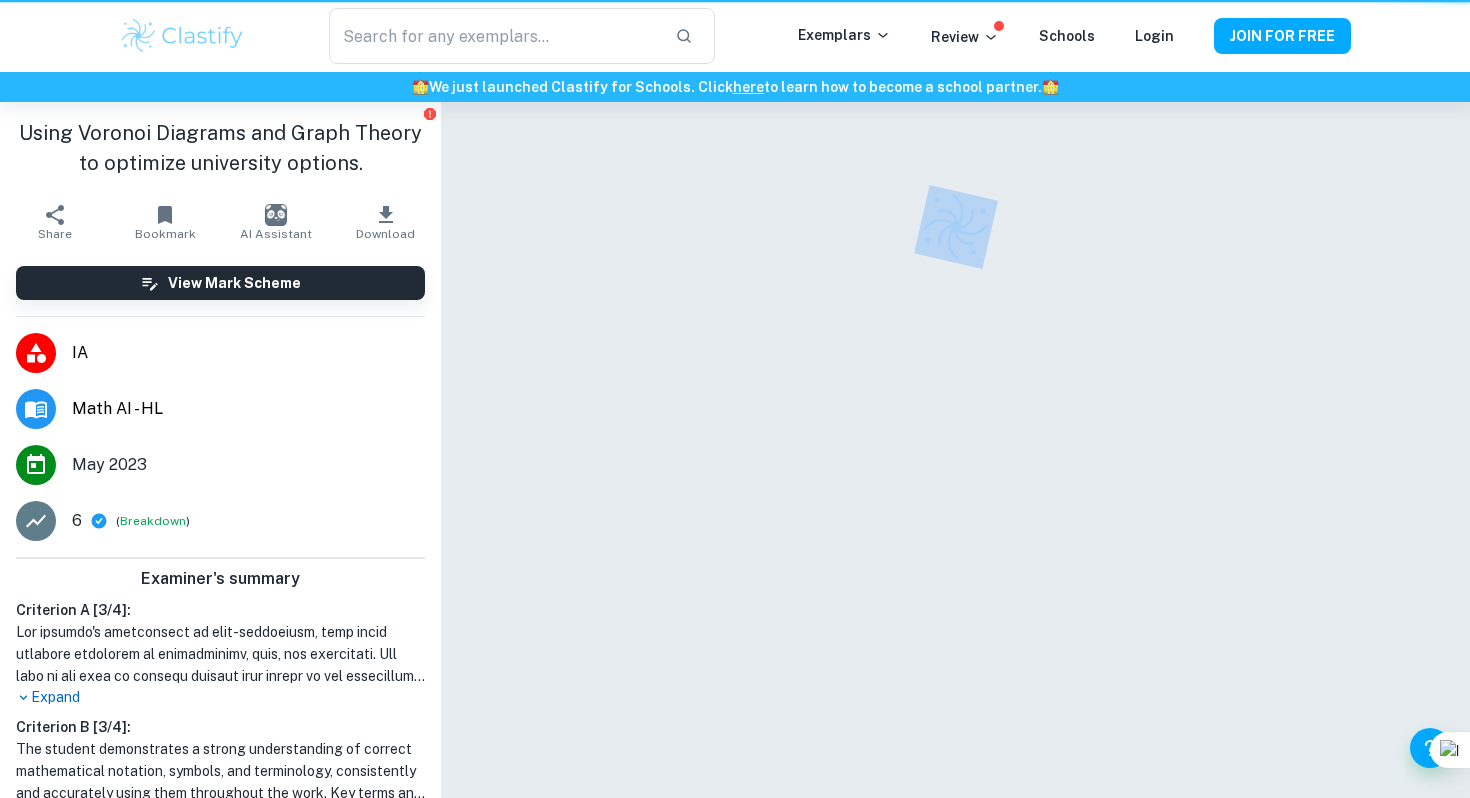click at bounding box center (955, 477) 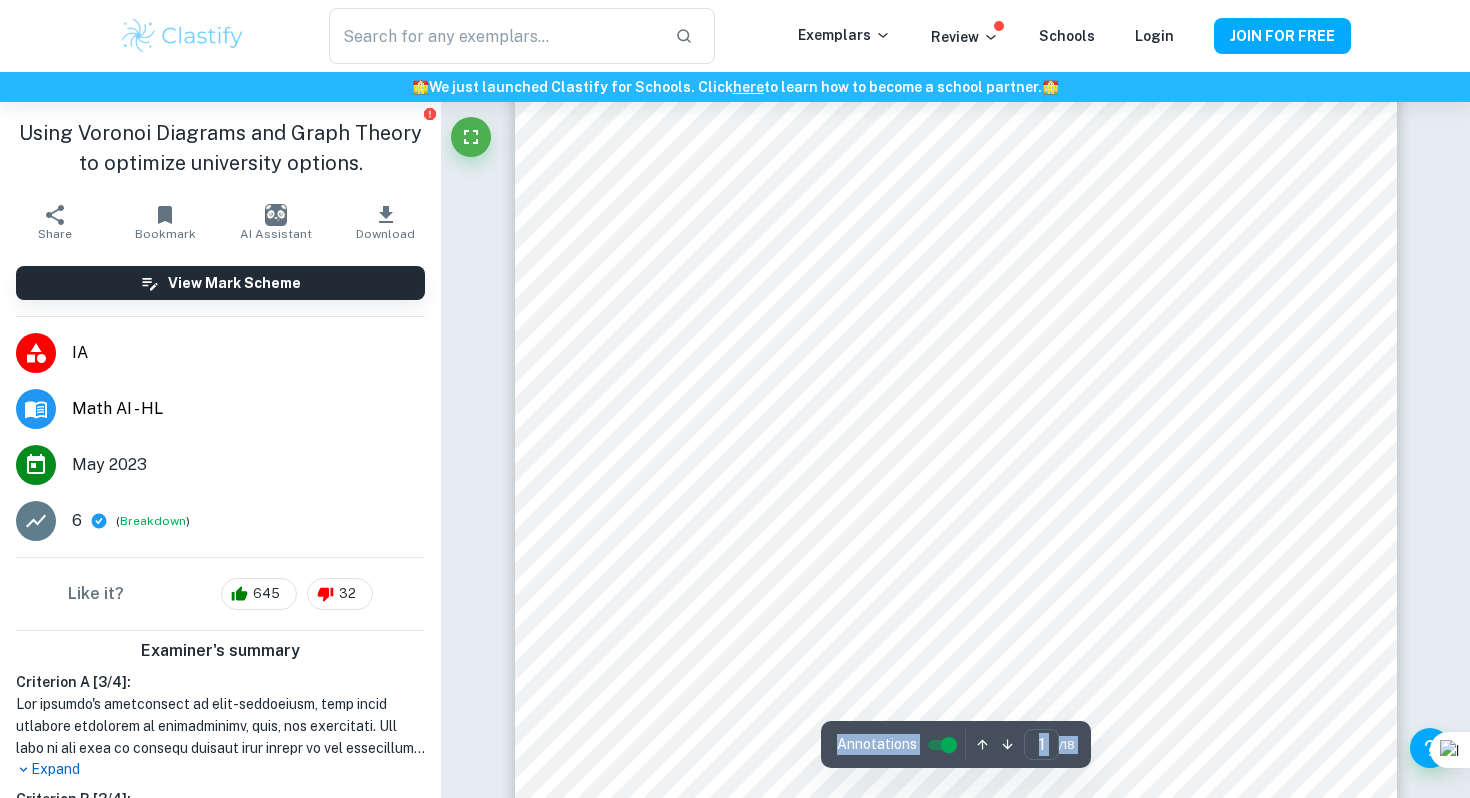 scroll, scrollTop: 552, scrollLeft: 0, axis: vertical 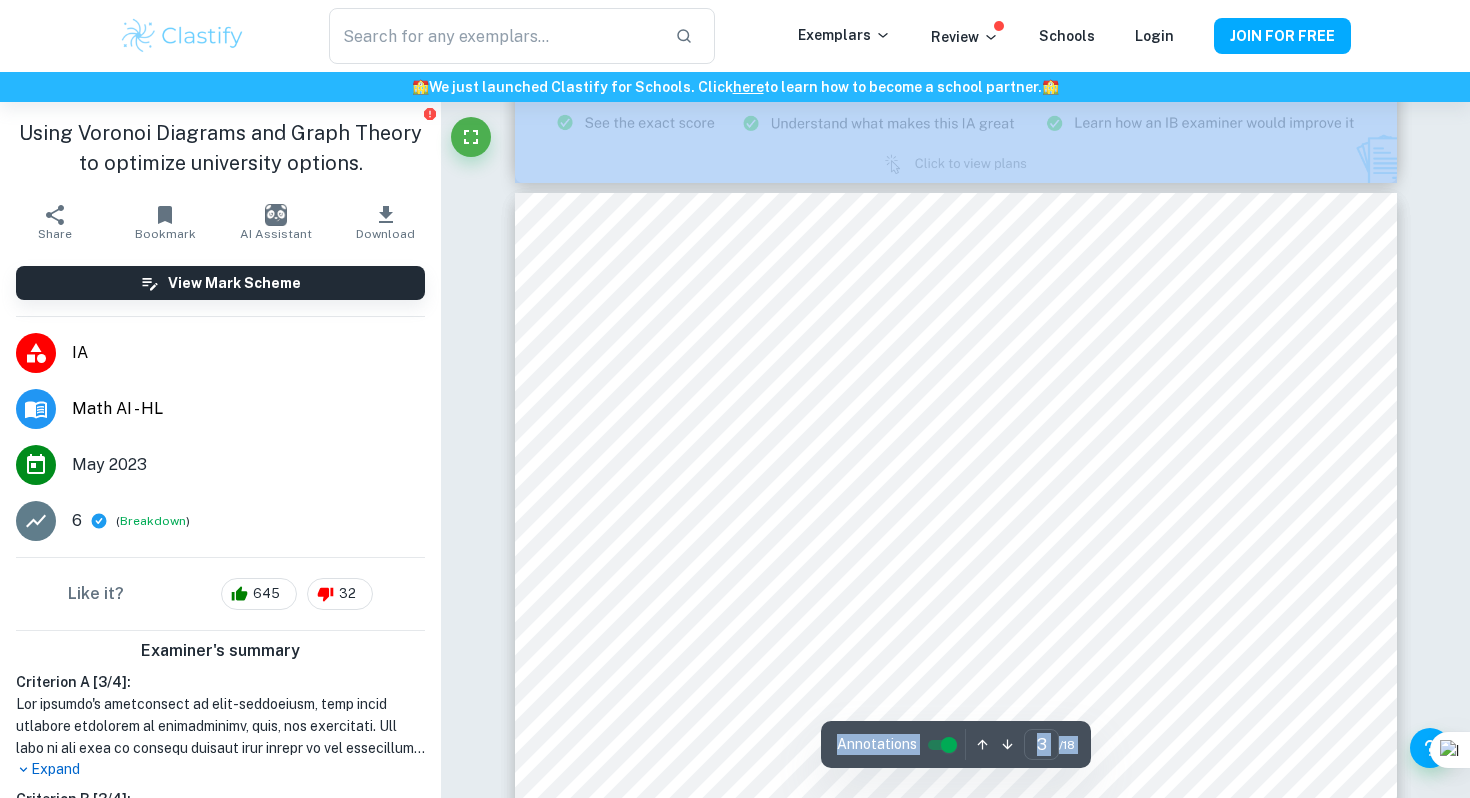 type on "2" 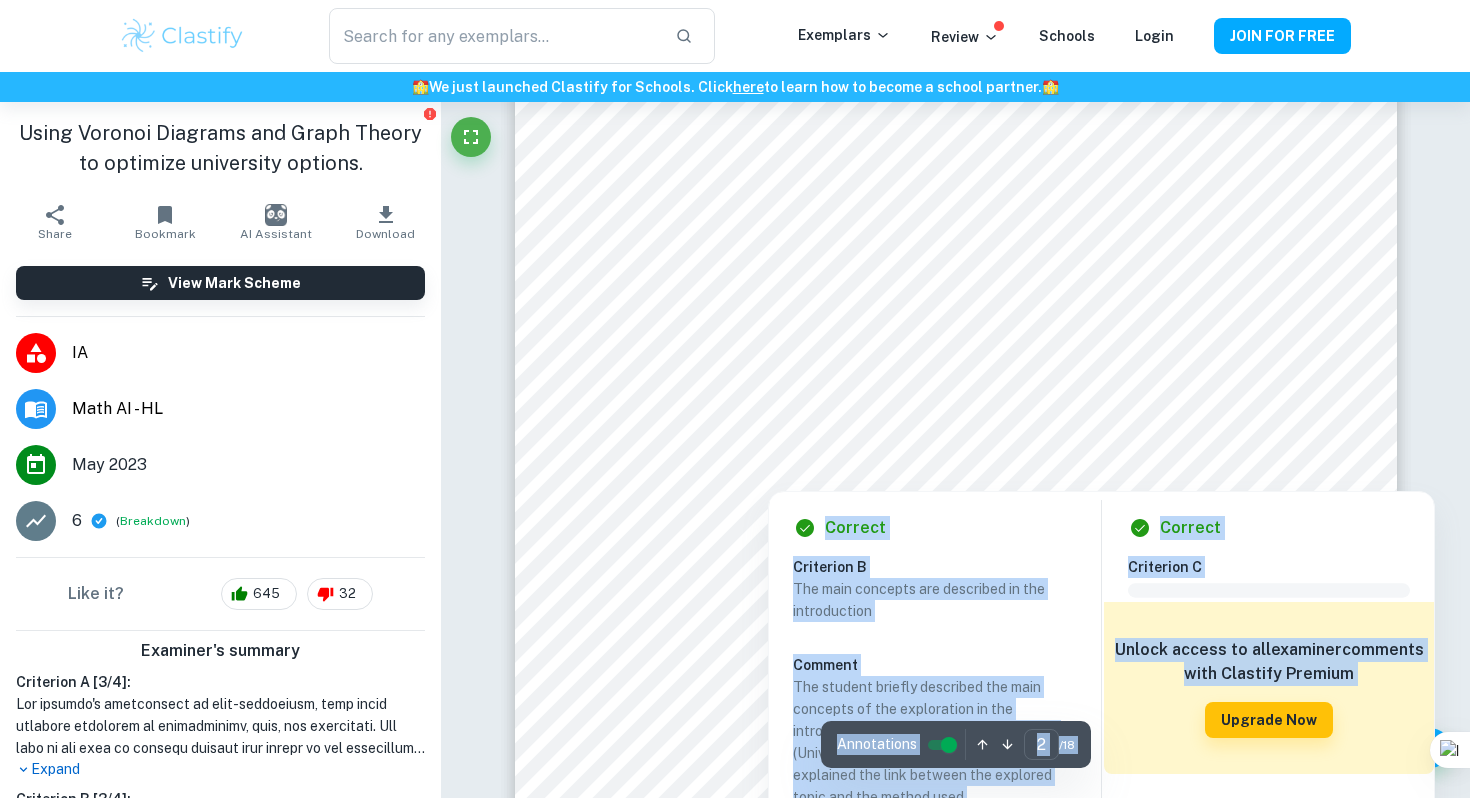 scroll, scrollTop: 1681, scrollLeft: 0, axis: vertical 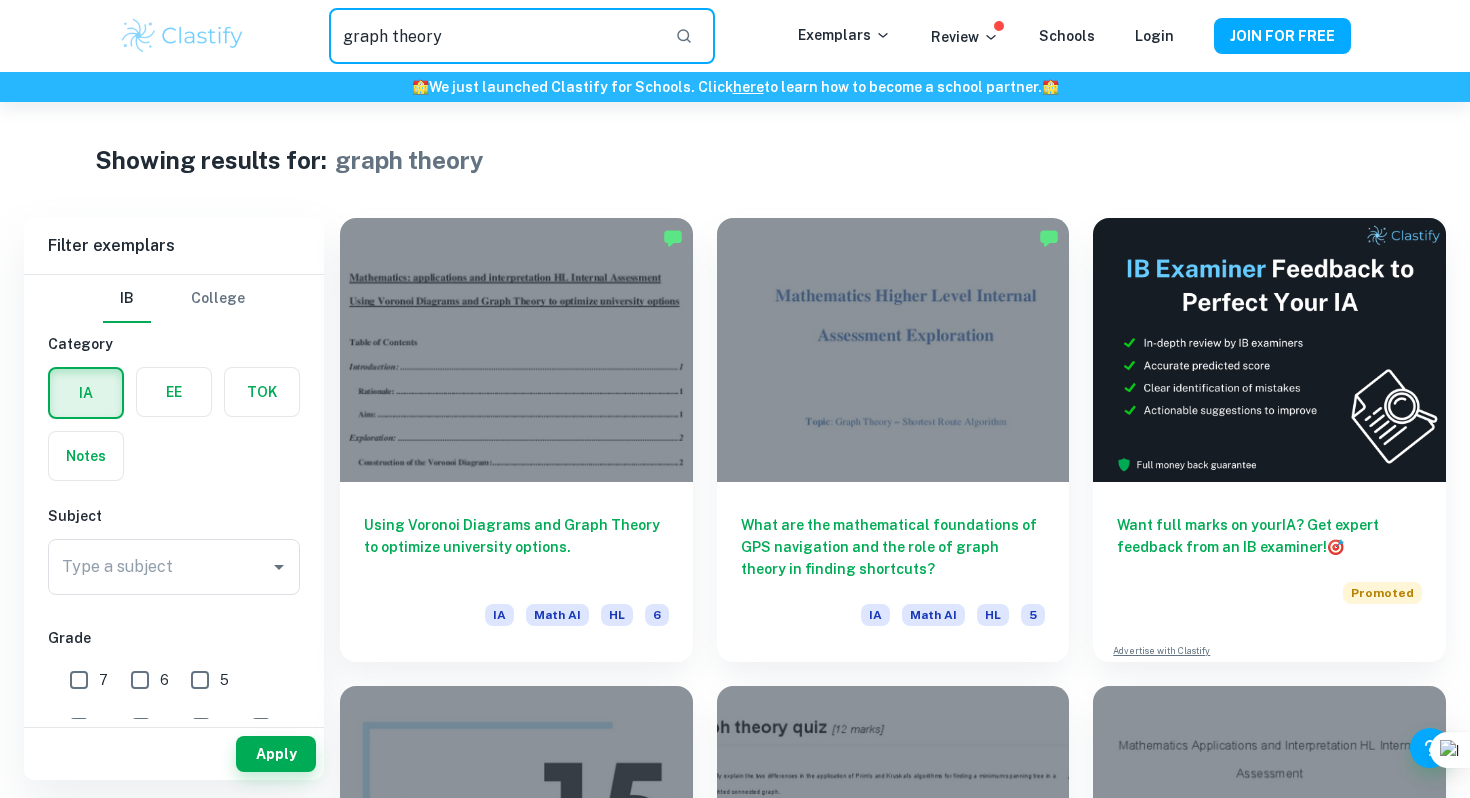 click on "graph theory" at bounding box center (494, 36) 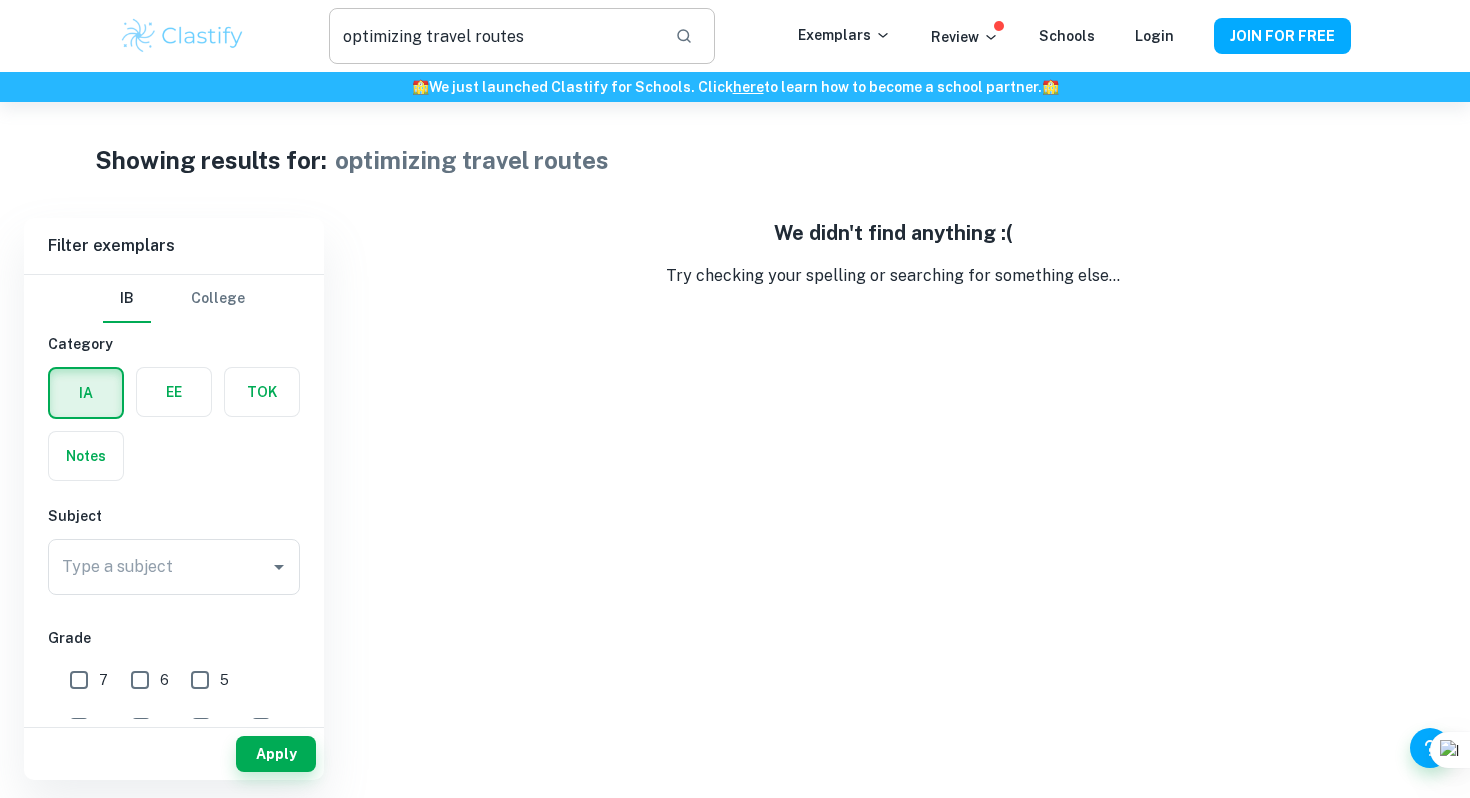 click on "optimizing travel routes" at bounding box center (494, 36) 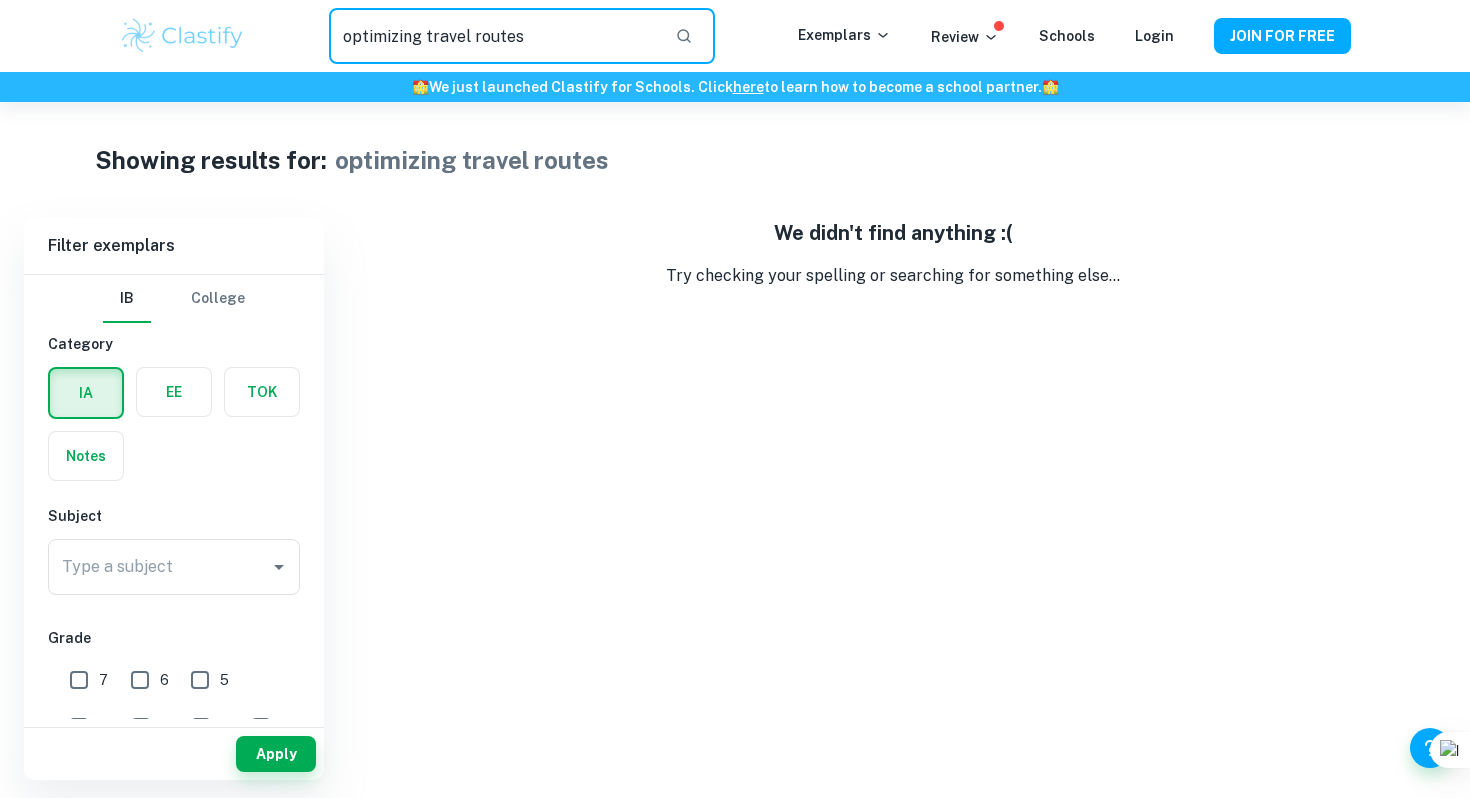 click on "optimizing travel routes" at bounding box center [494, 36] 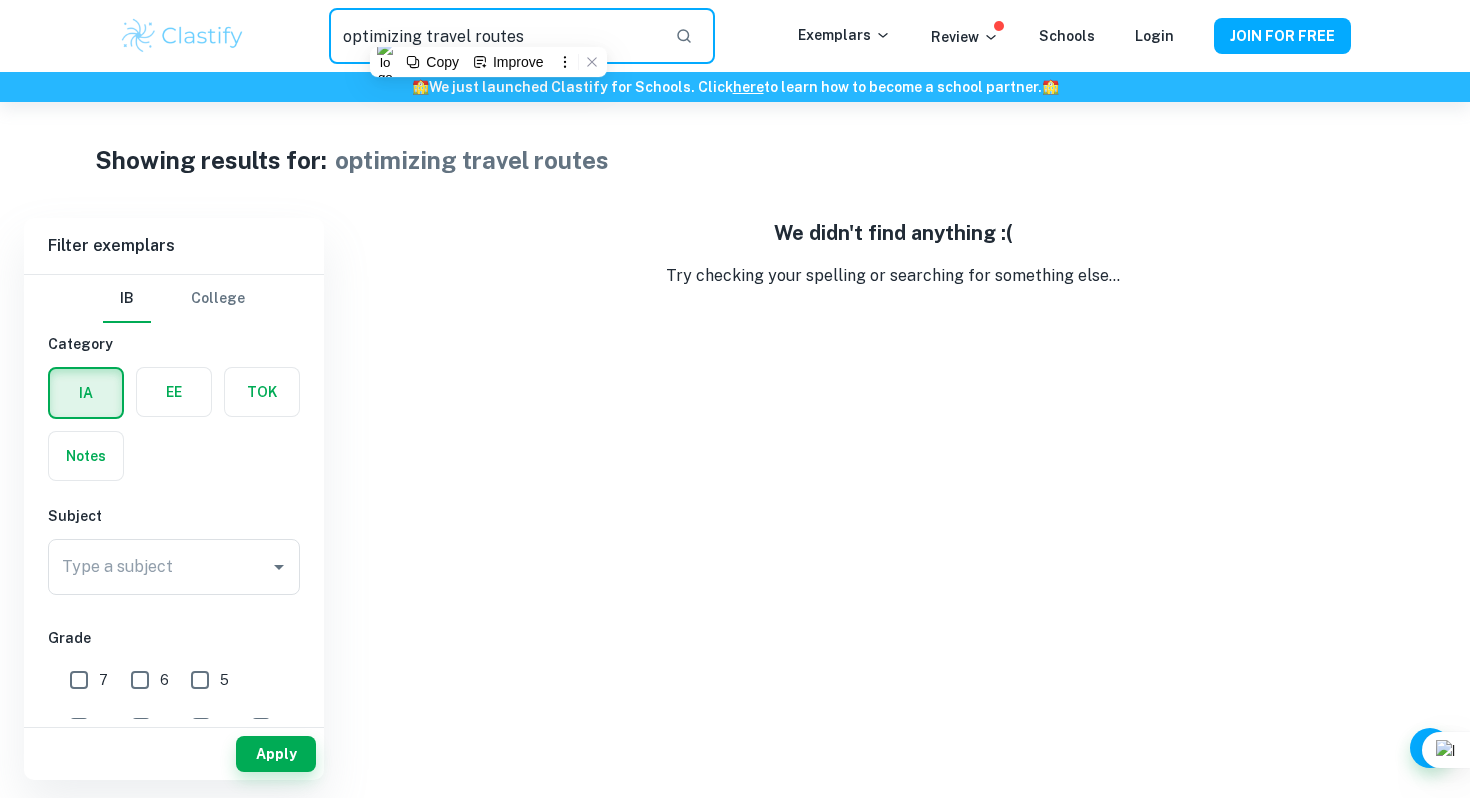 click on "optimizing travel routes" at bounding box center (494, 36) 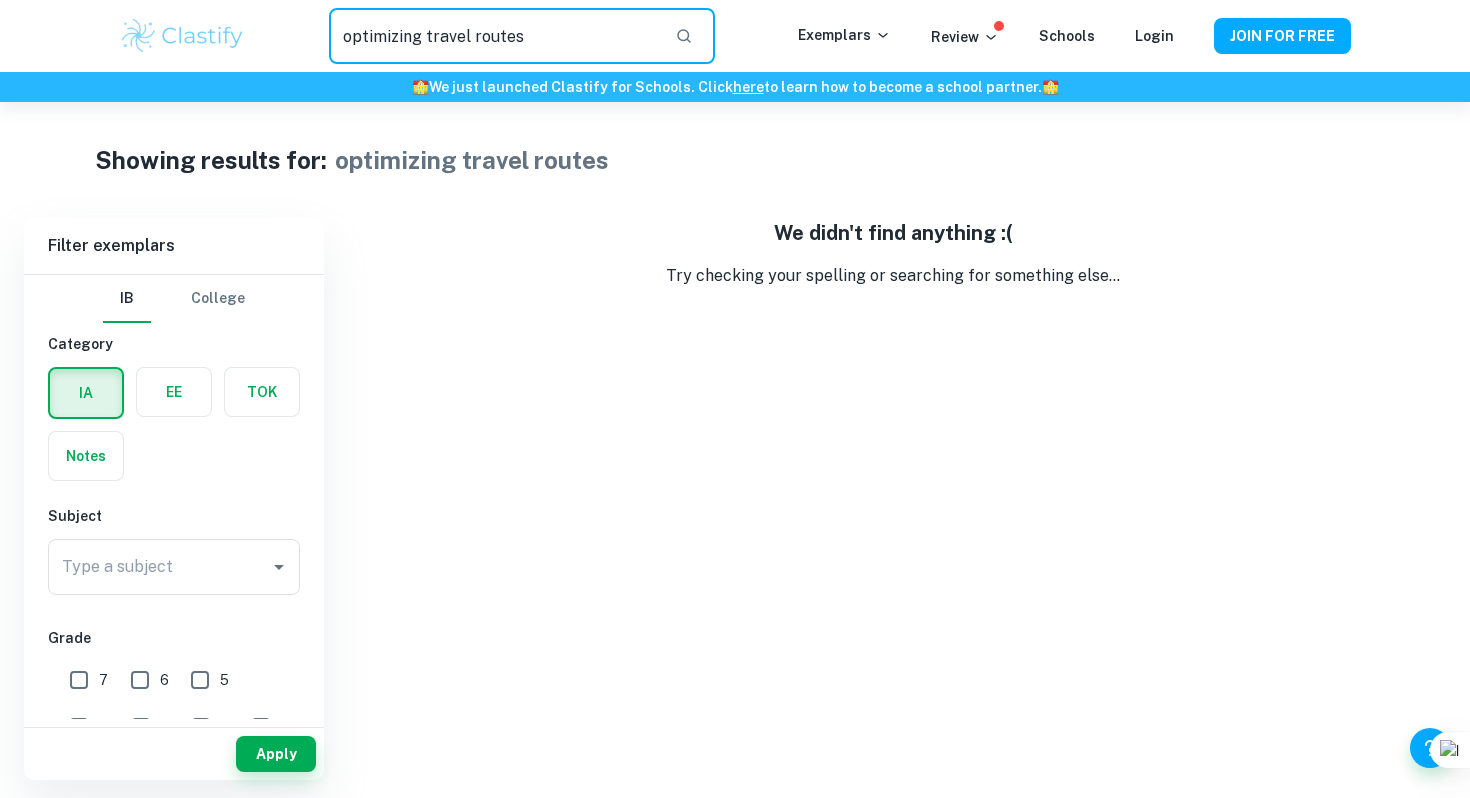 click on "optimizing travel routes" at bounding box center (494, 36) 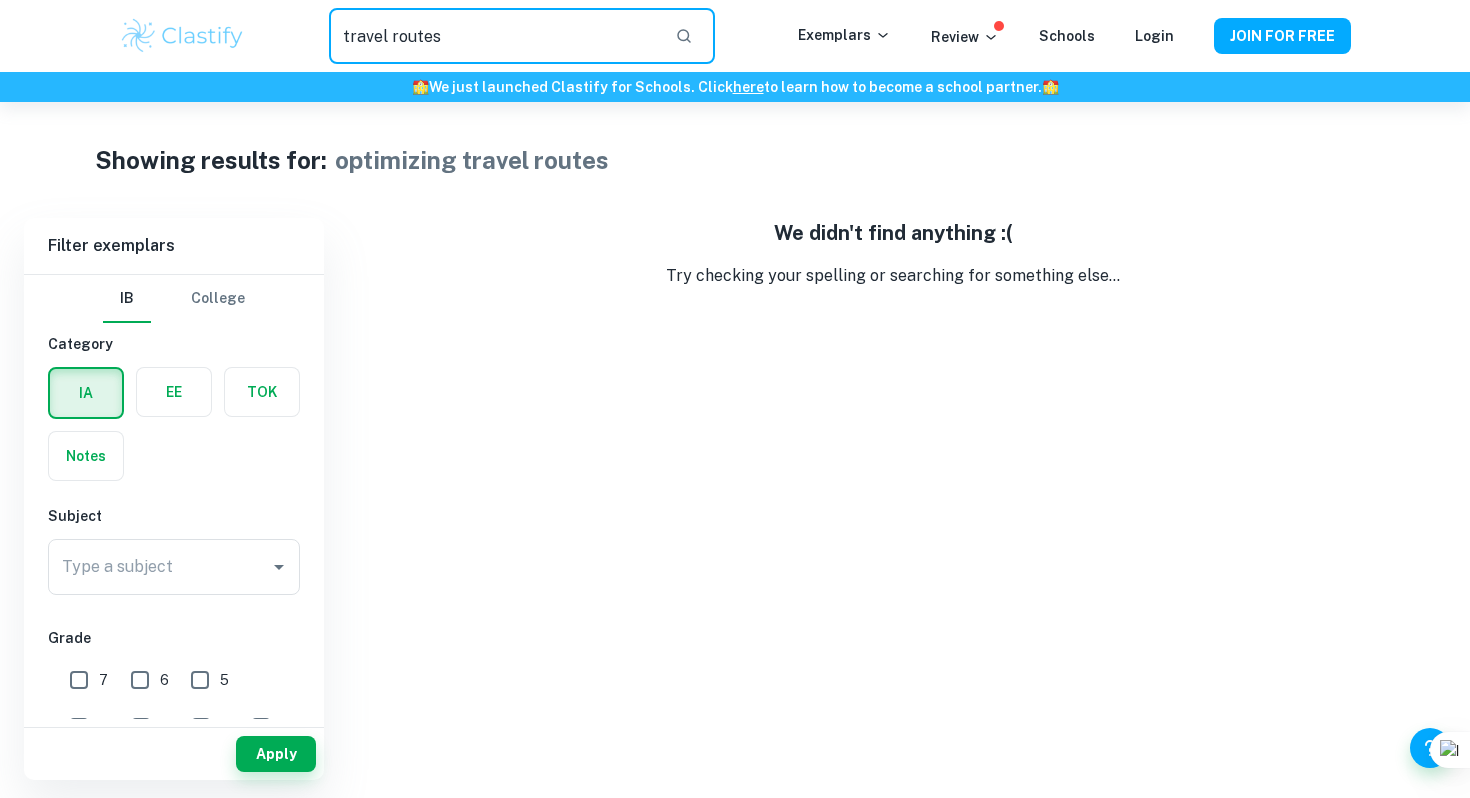 type on "travel routes" 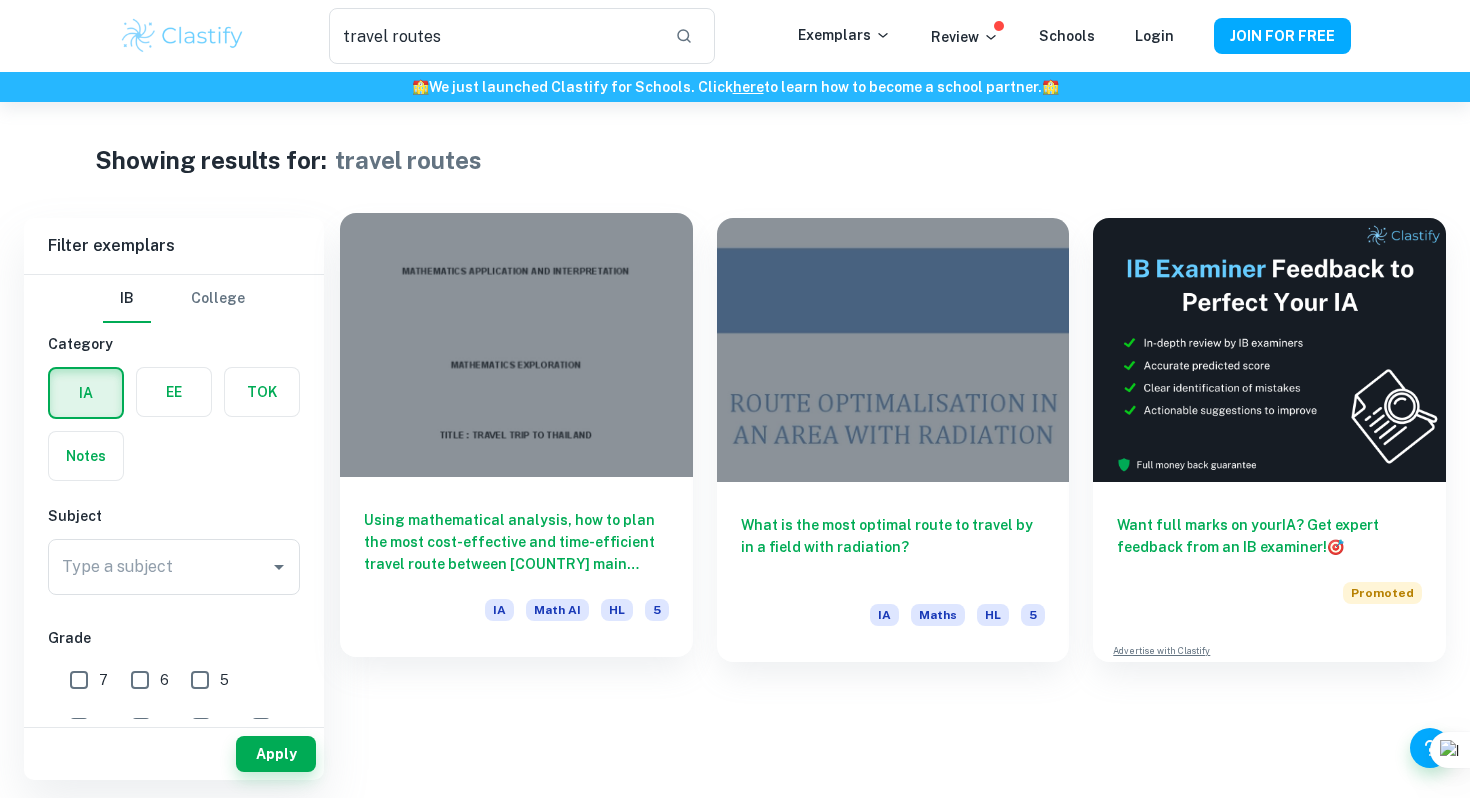 click at bounding box center (516, 345) 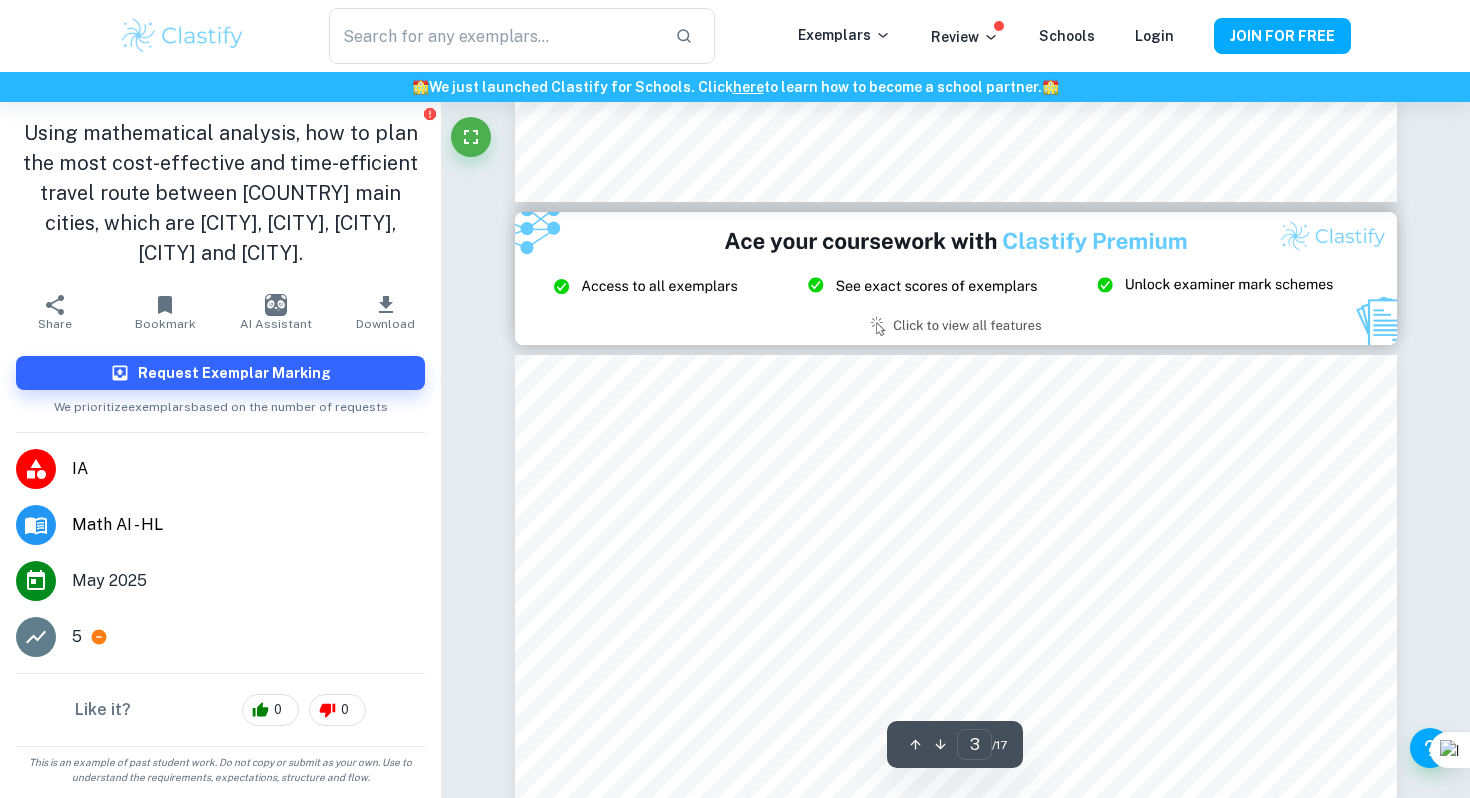 scroll, scrollTop: 2625, scrollLeft: 0, axis: vertical 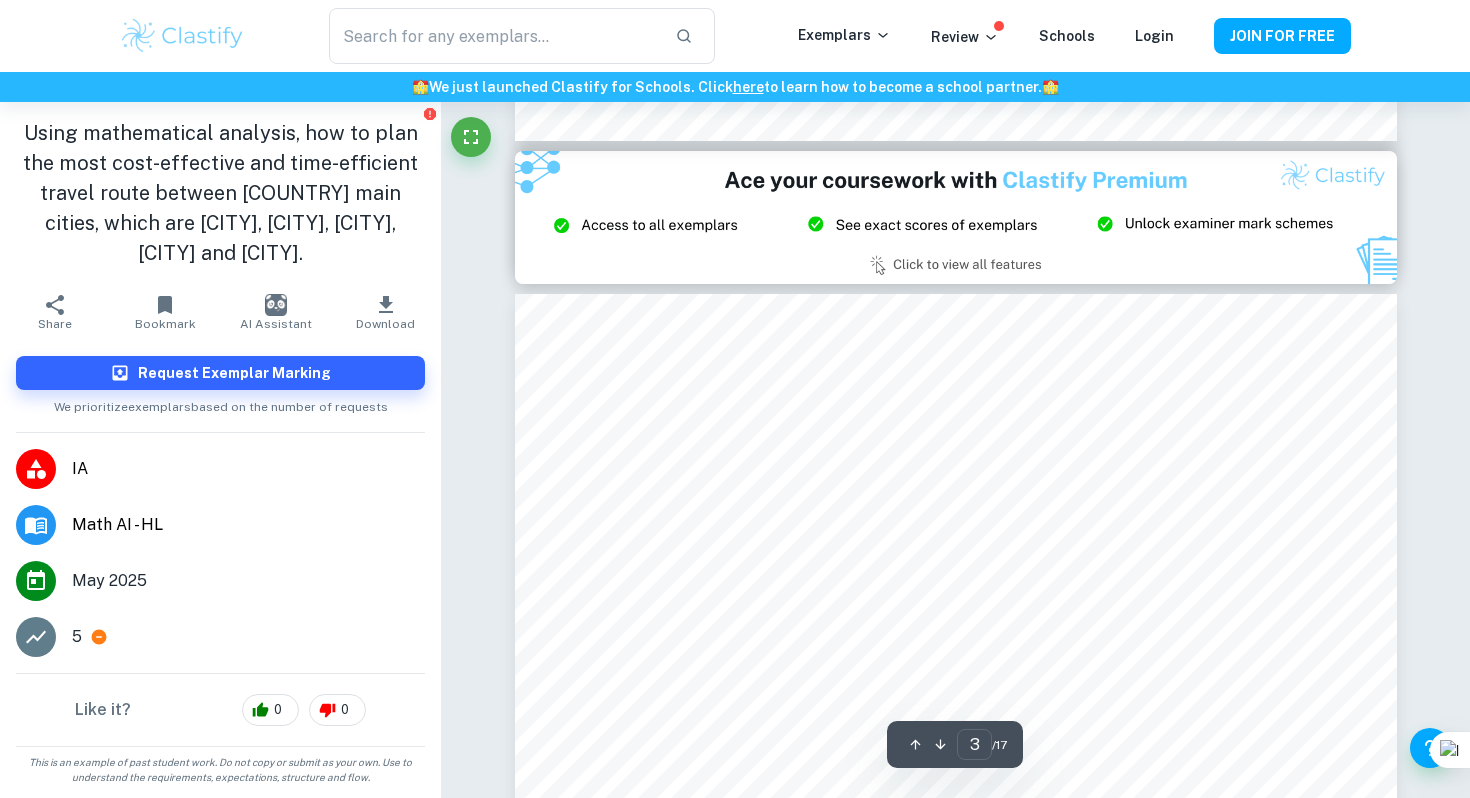 click on "We value your privacy We use cookies to enhance your browsing experience, serve personalised ads or content, and analyse our traffic. By clicking "Accept All", you consent to our use of cookies.   Cookie Policy Customise   Reject All   Accept All   Customise Consent Preferences   We use cookies to help you navigate efficiently and perform certain functions. You will find detailed information about all cookies under each consent category below. The cookies that are categorised as "Necessary" are stored on your browser as they are essential for enabling the basic functionalities of the site. ...  Show more For more information on how Google's third-party cookies operate and handle your data, see:   Google Privacy Policy Necessary Always Active Necessary cookies are required to enable the basic features of this site, such as providing secure log-in or adjusting your consent preferences. These cookies do not store any personally identifiable data. Functional Analytics Performance Advertisement Uncategorised" at bounding box center (735, -2226) 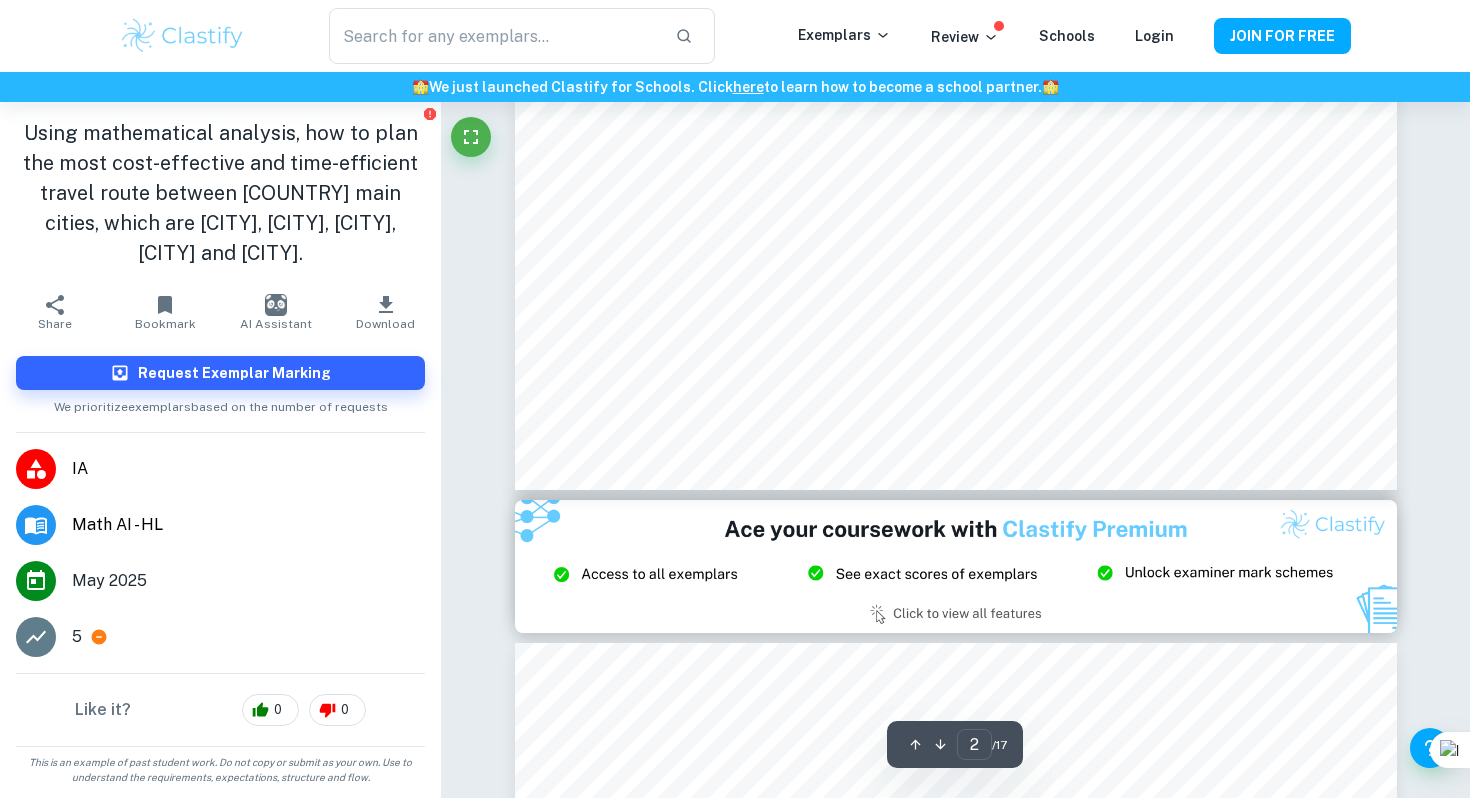 scroll, scrollTop: 2275, scrollLeft: 0, axis: vertical 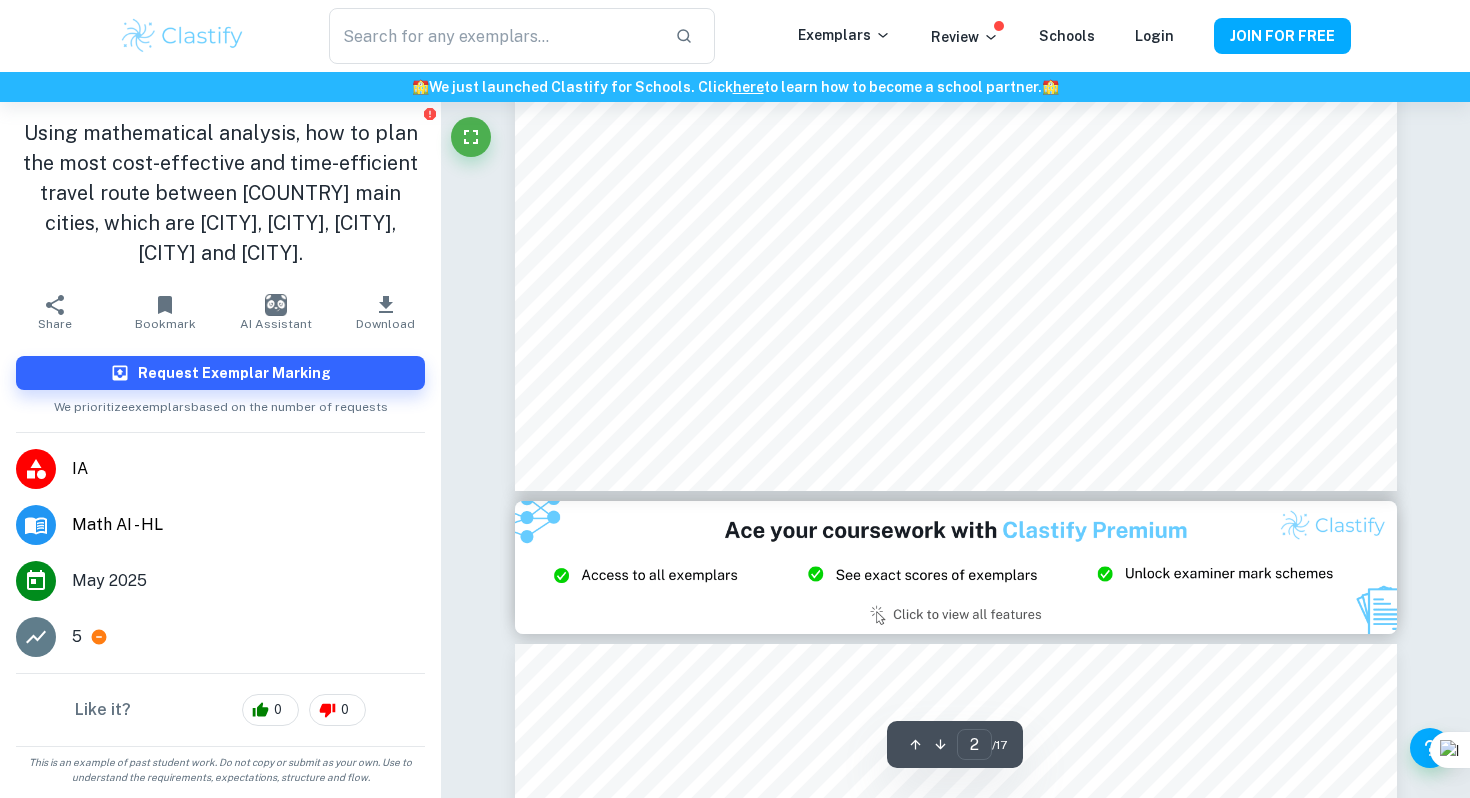click 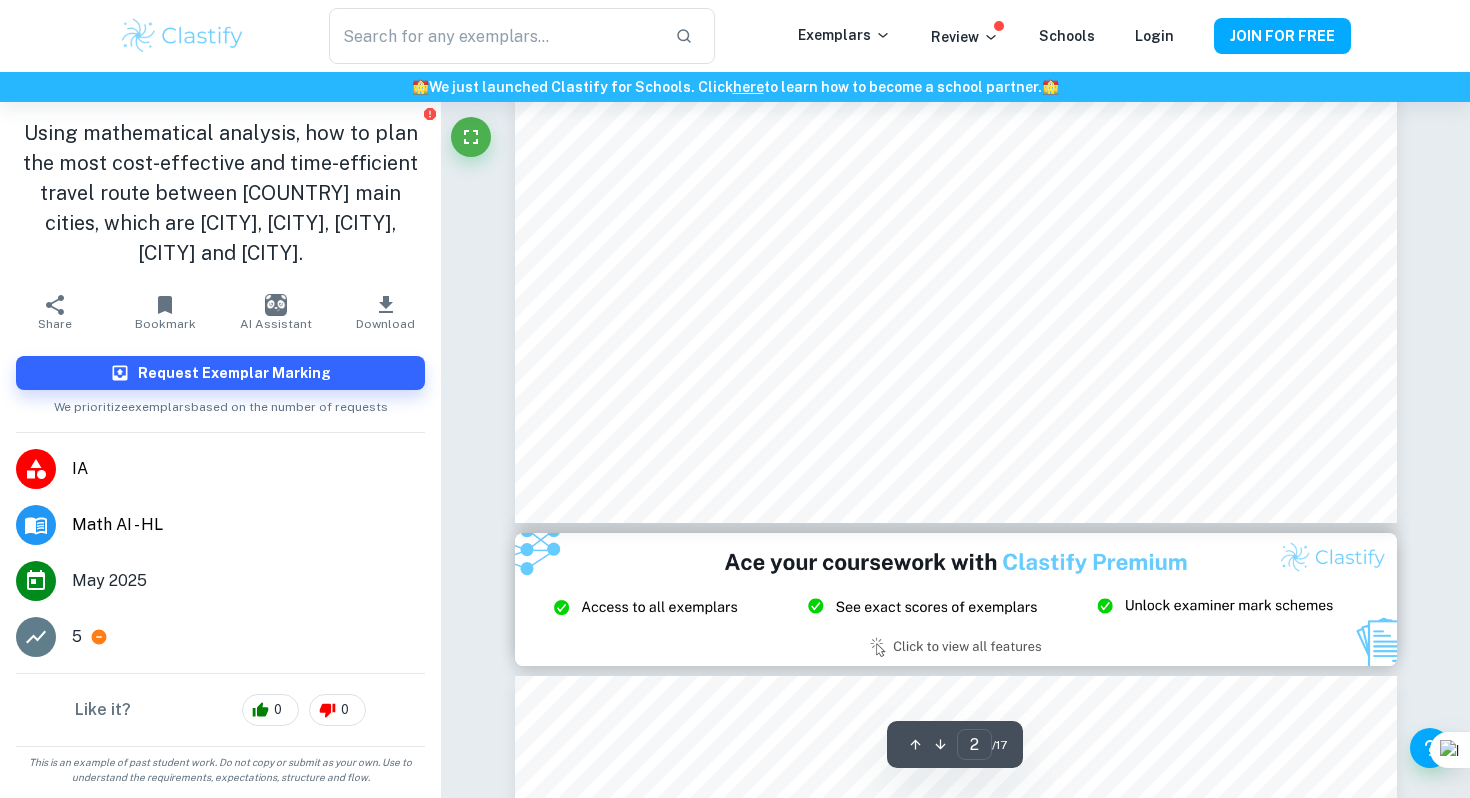 scroll, scrollTop: 2013, scrollLeft: 0, axis: vertical 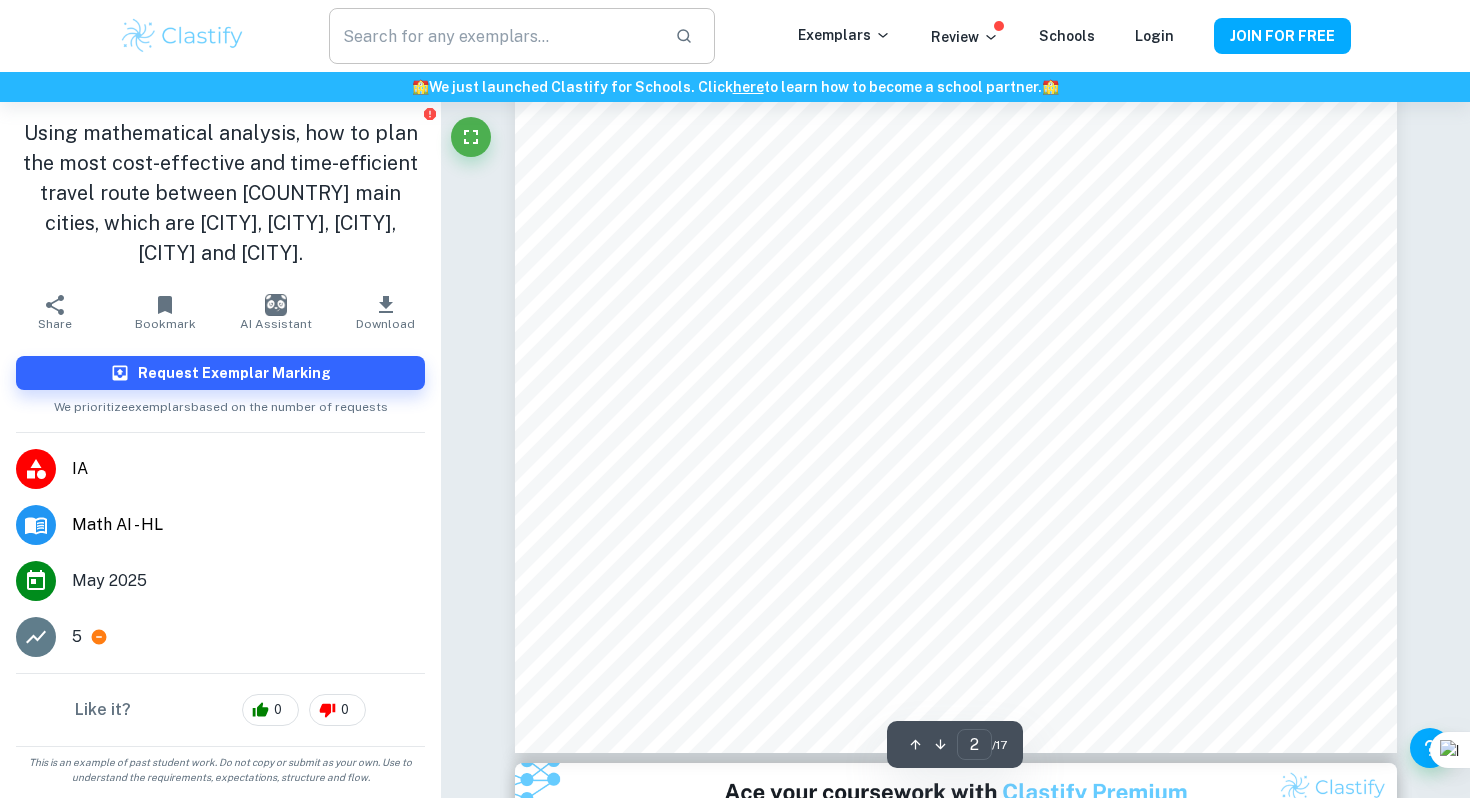 click at bounding box center (494, 36) 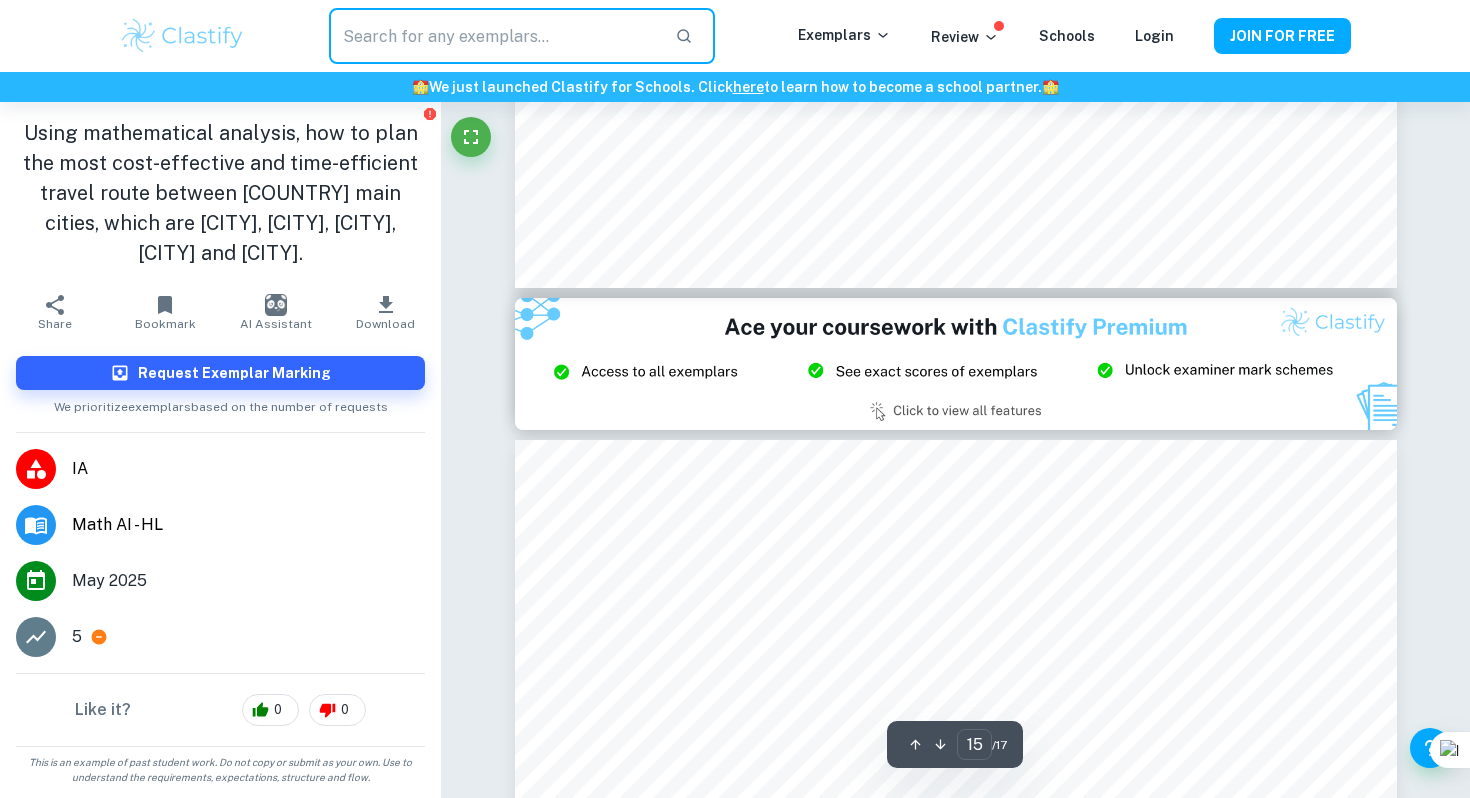 type on "14" 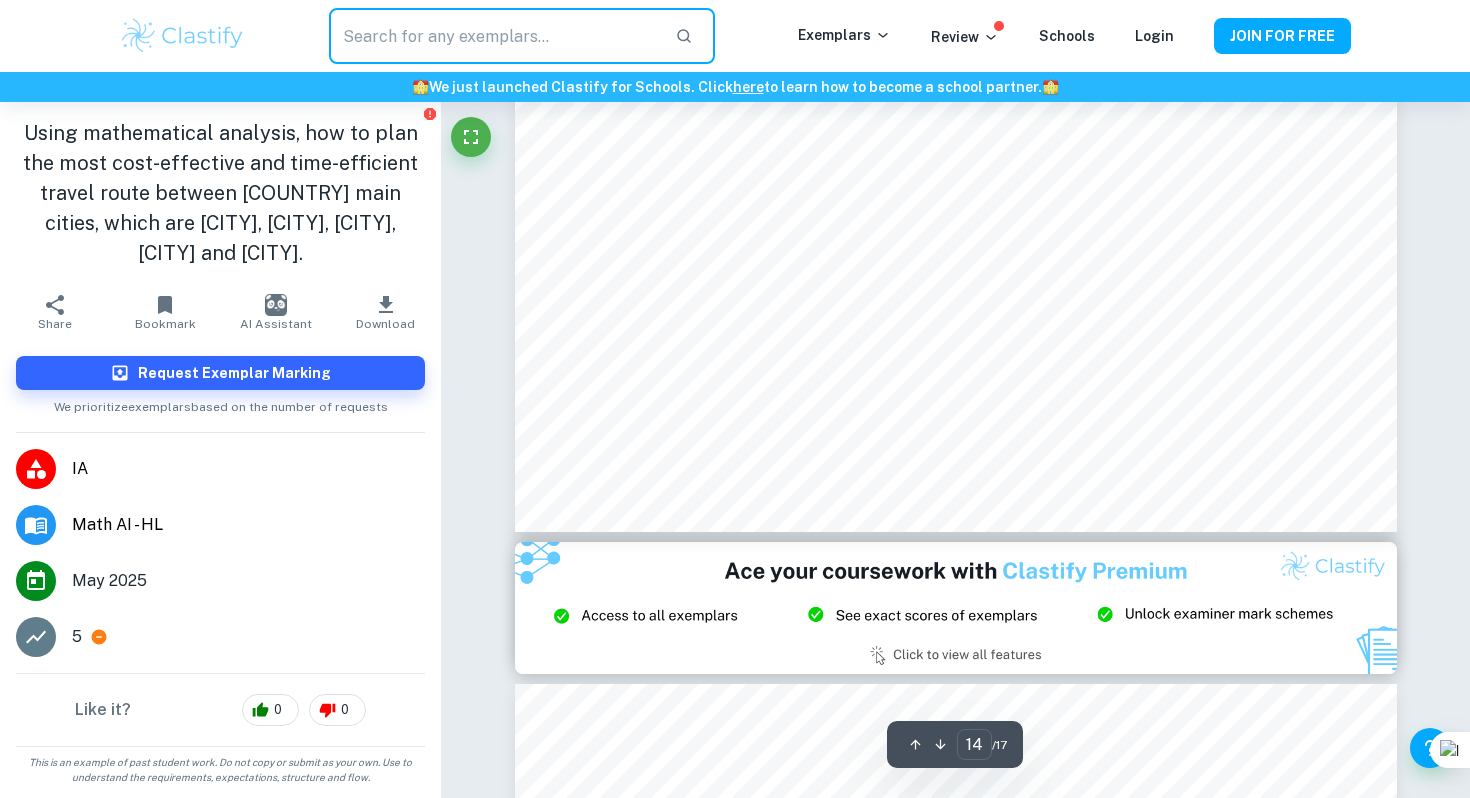 scroll, scrollTop: 17592, scrollLeft: 0, axis: vertical 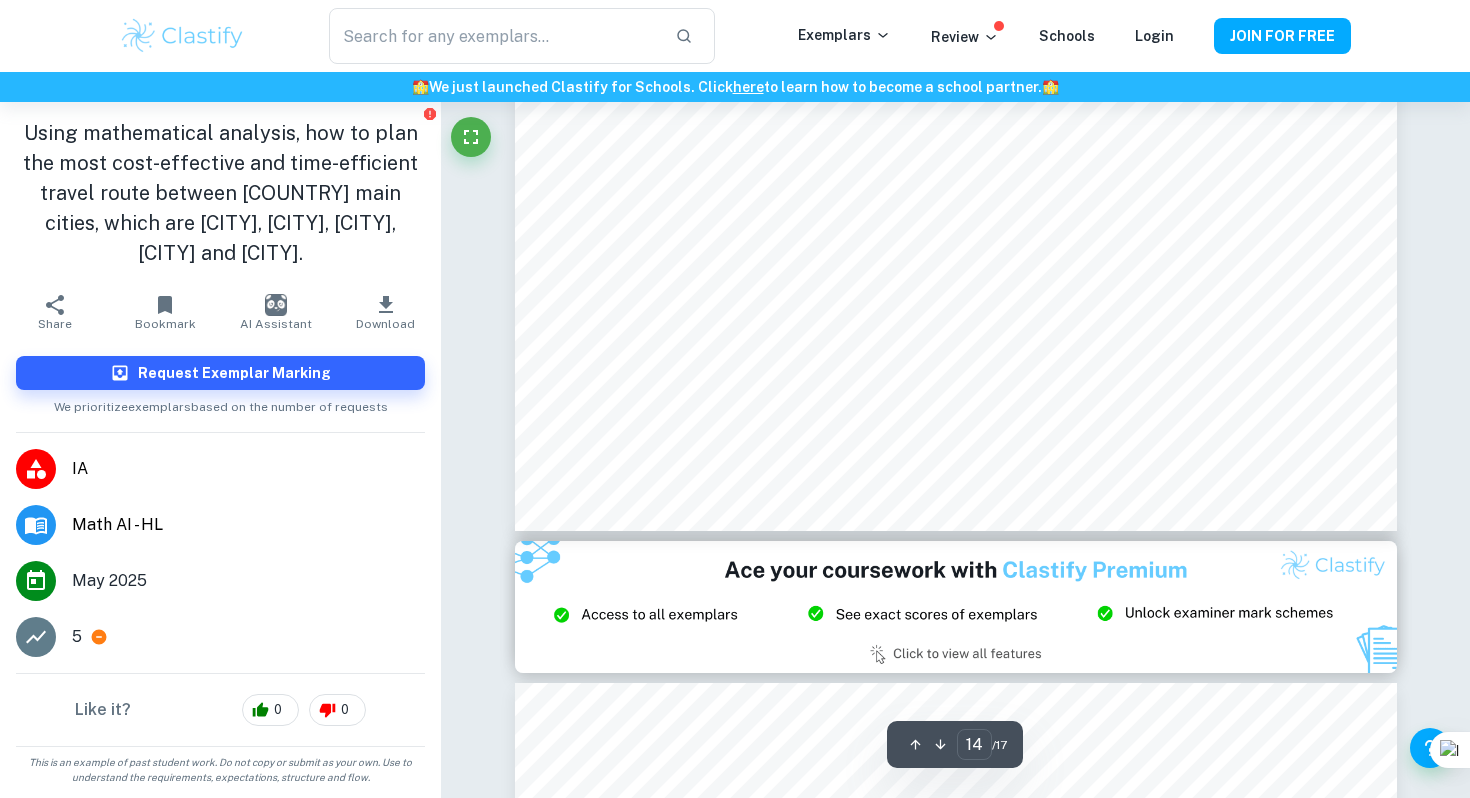 click at bounding box center (956, 607) 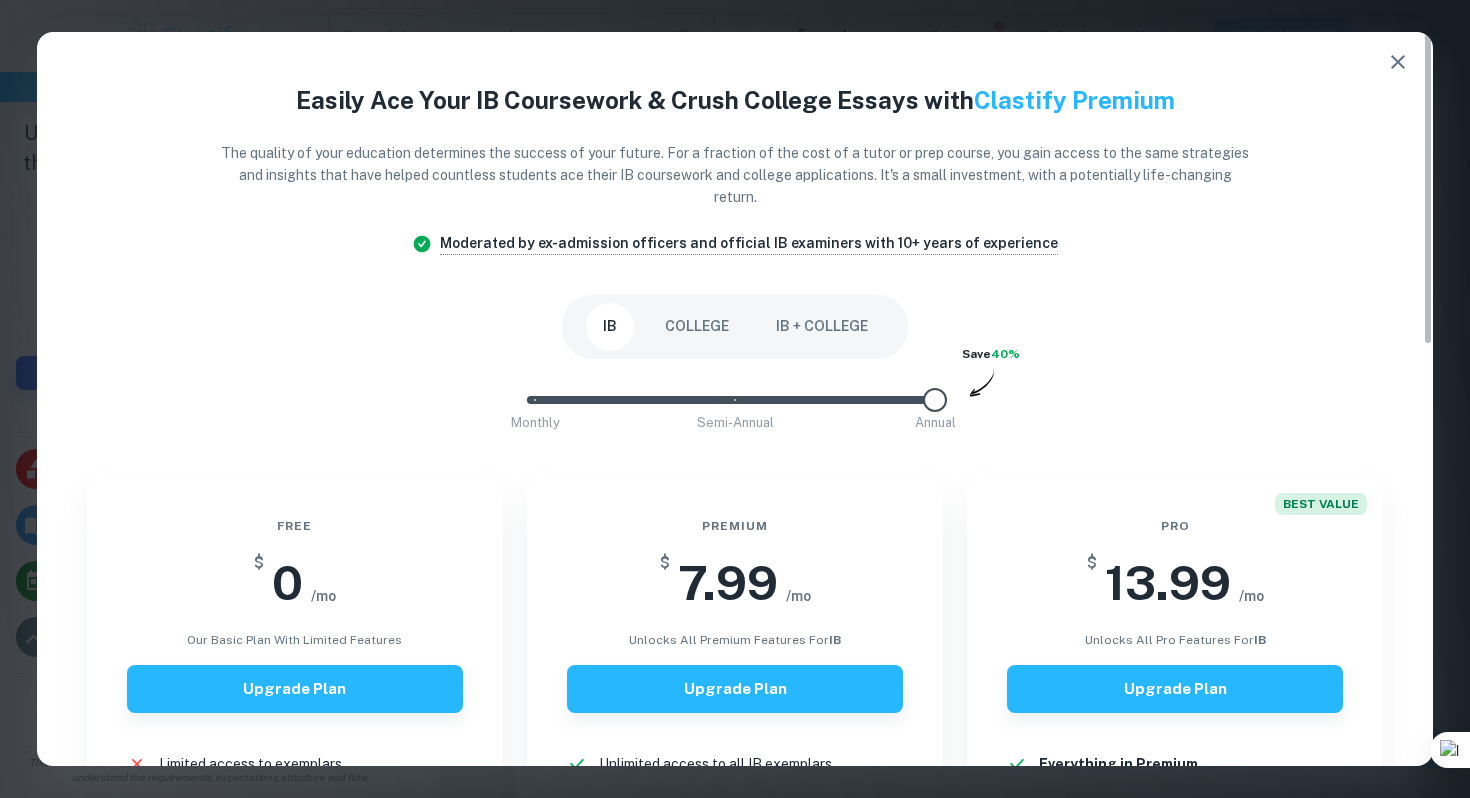 click 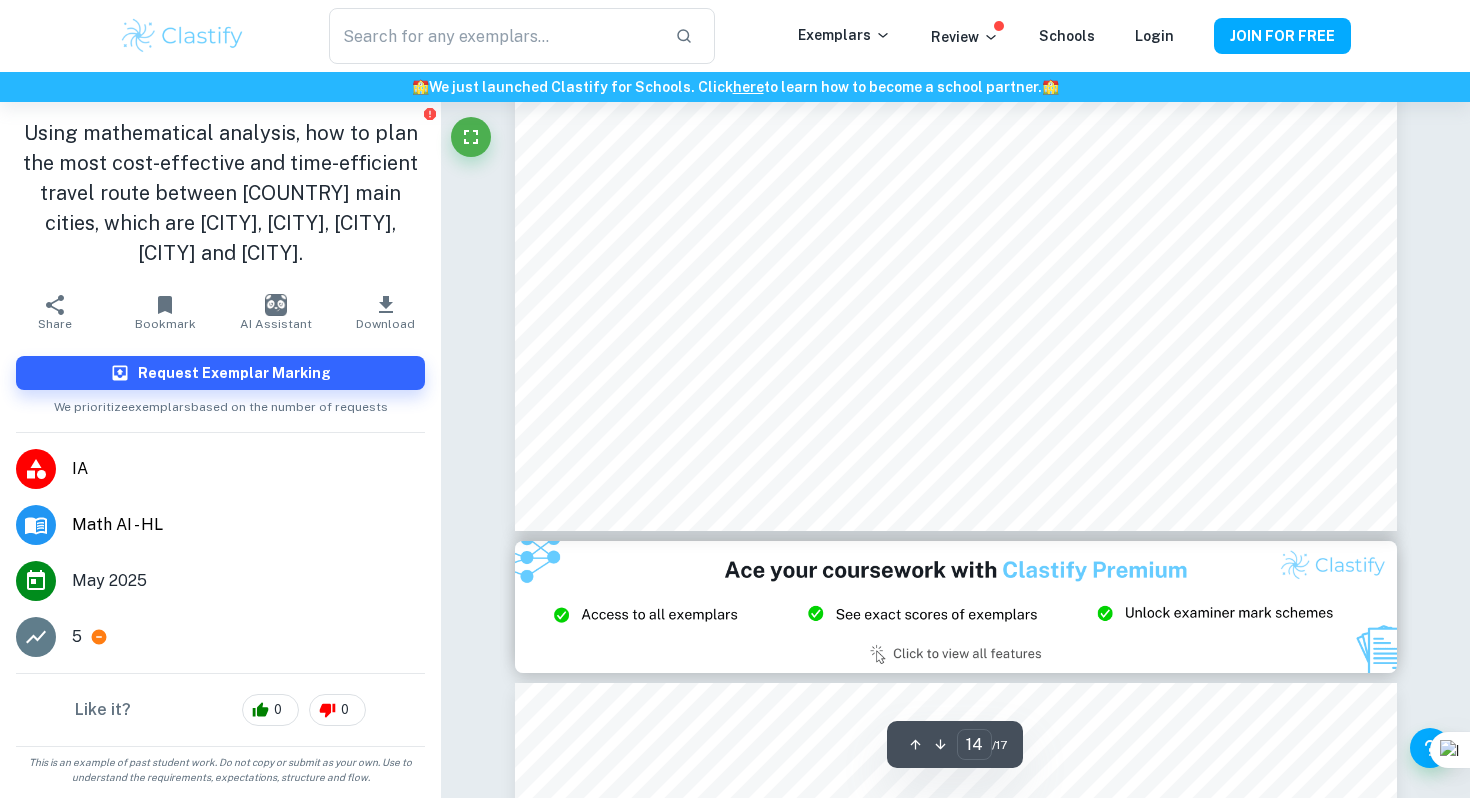 type on "travel routes" 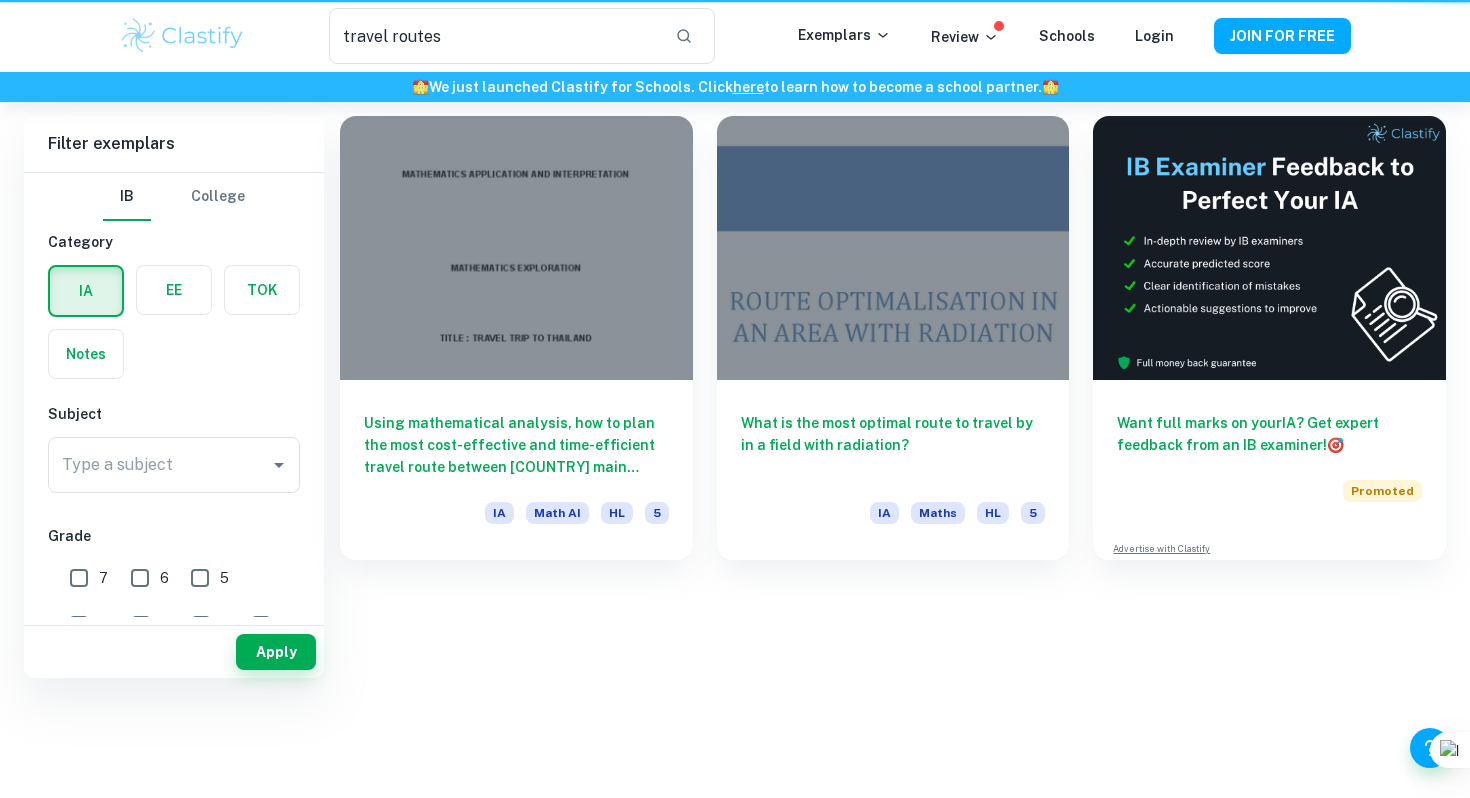 scroll, scrollTop: 0, scrollLeft: 0, axis: both 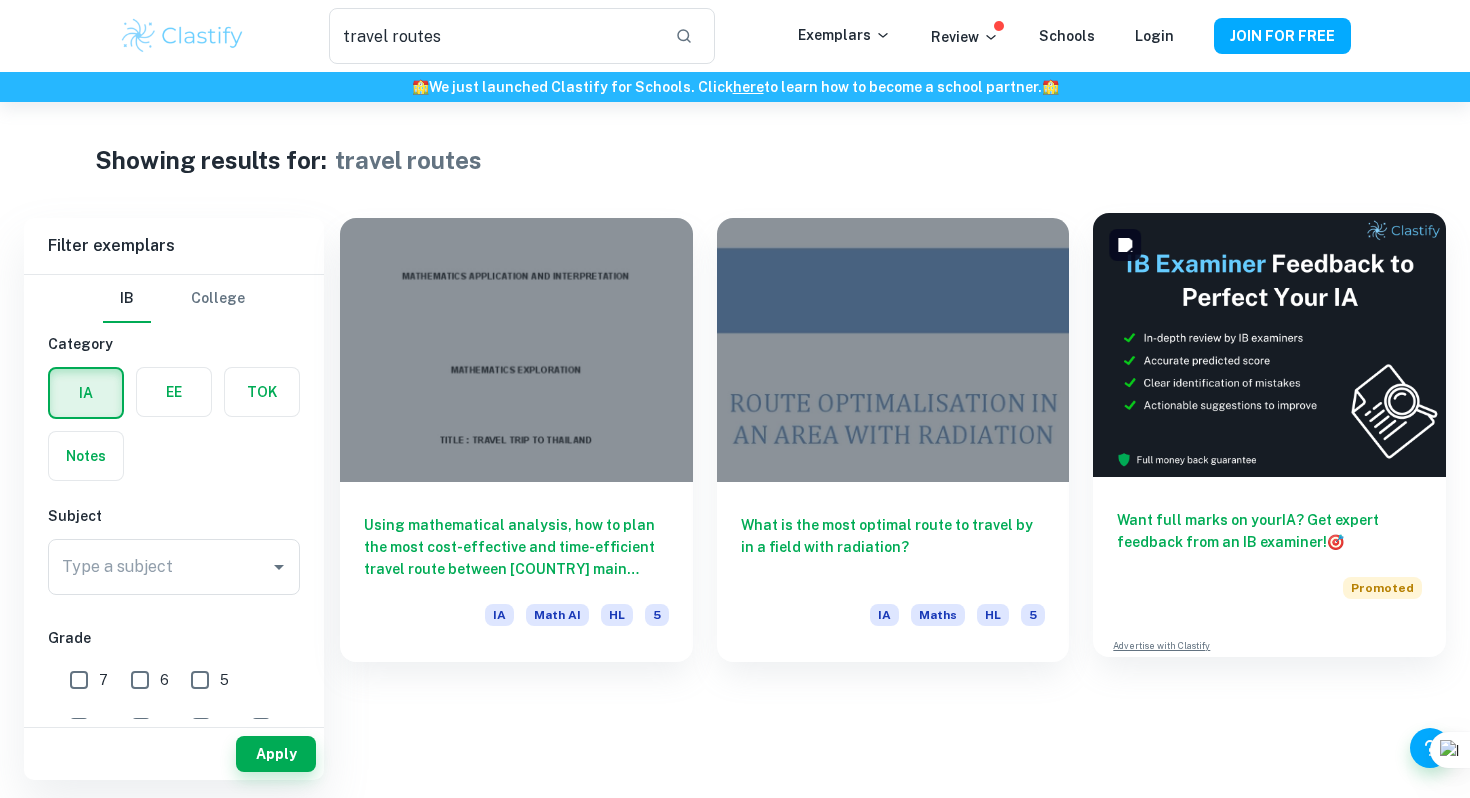 click at bounding box center [1269, 345] 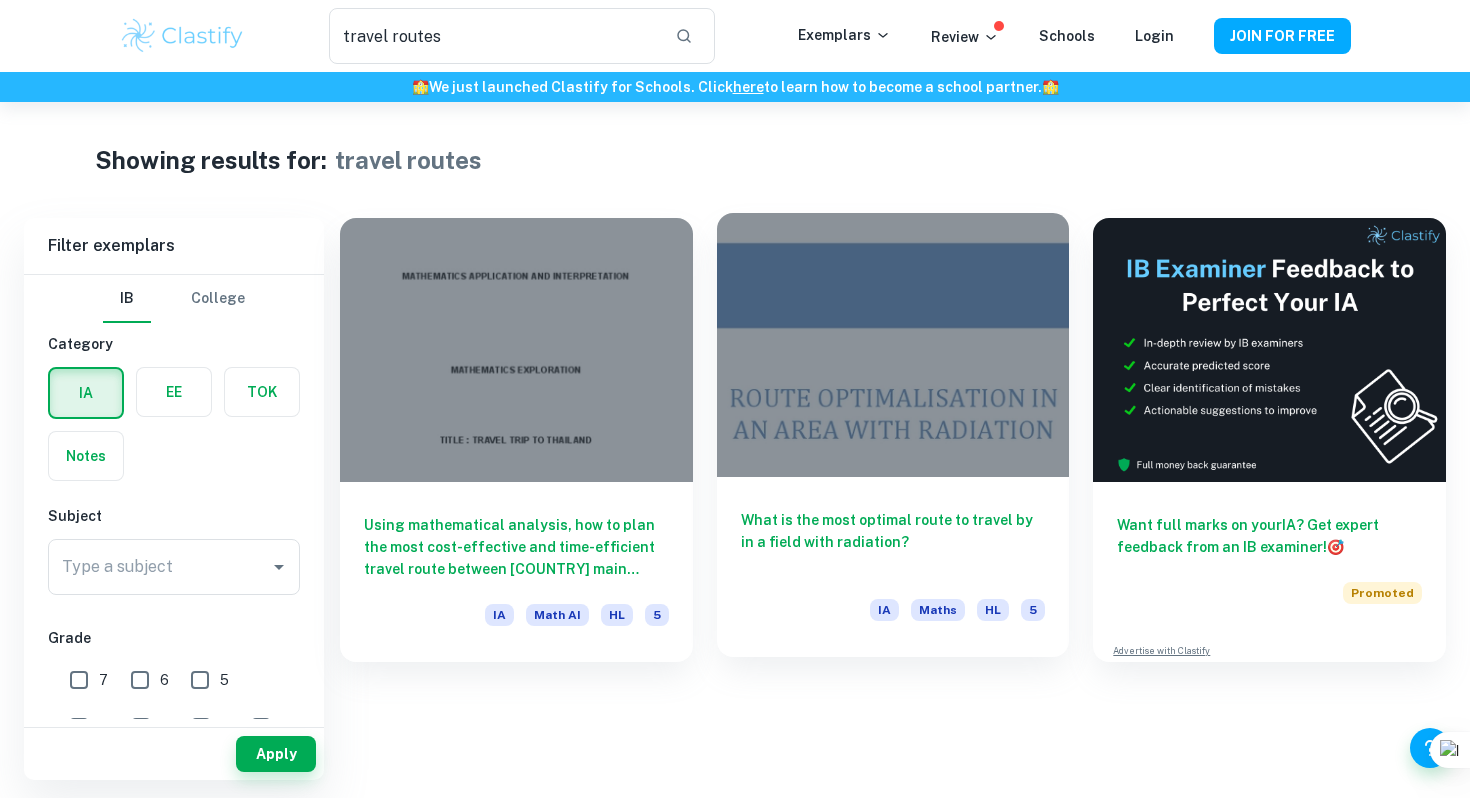 click at bounding box center [893, 345] 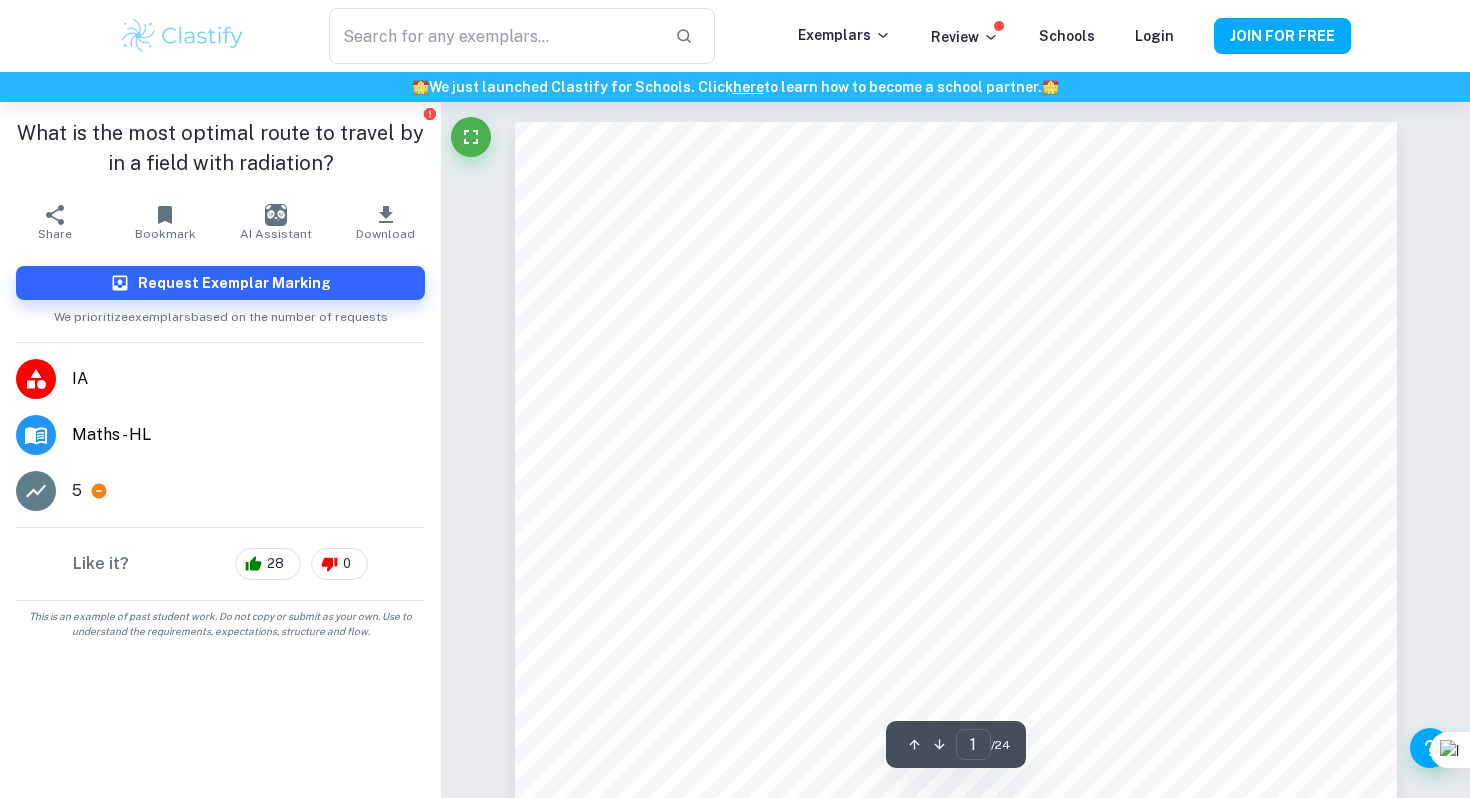 type on "travel routes" 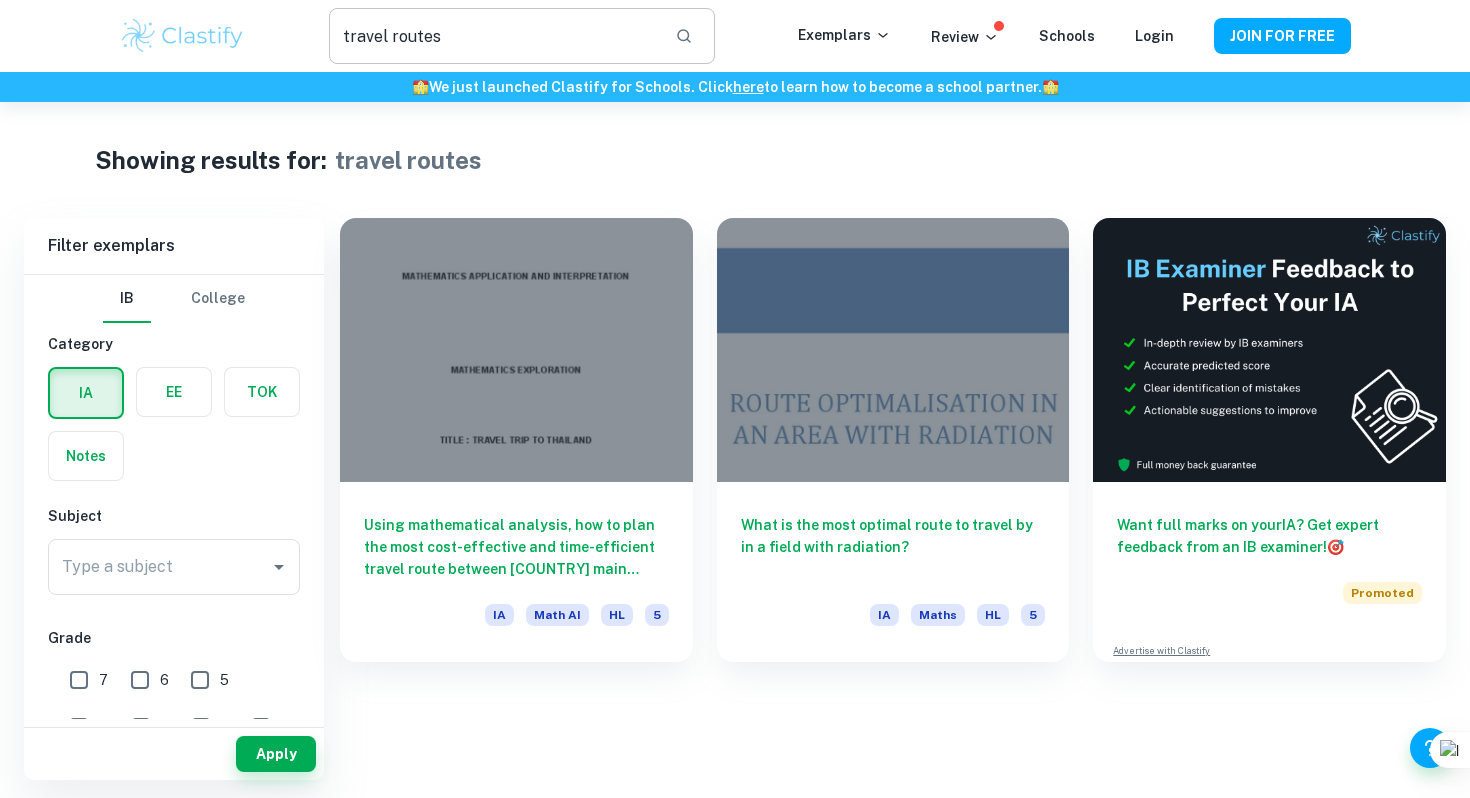 click on "travel routes" at bounding box center [494, 36] 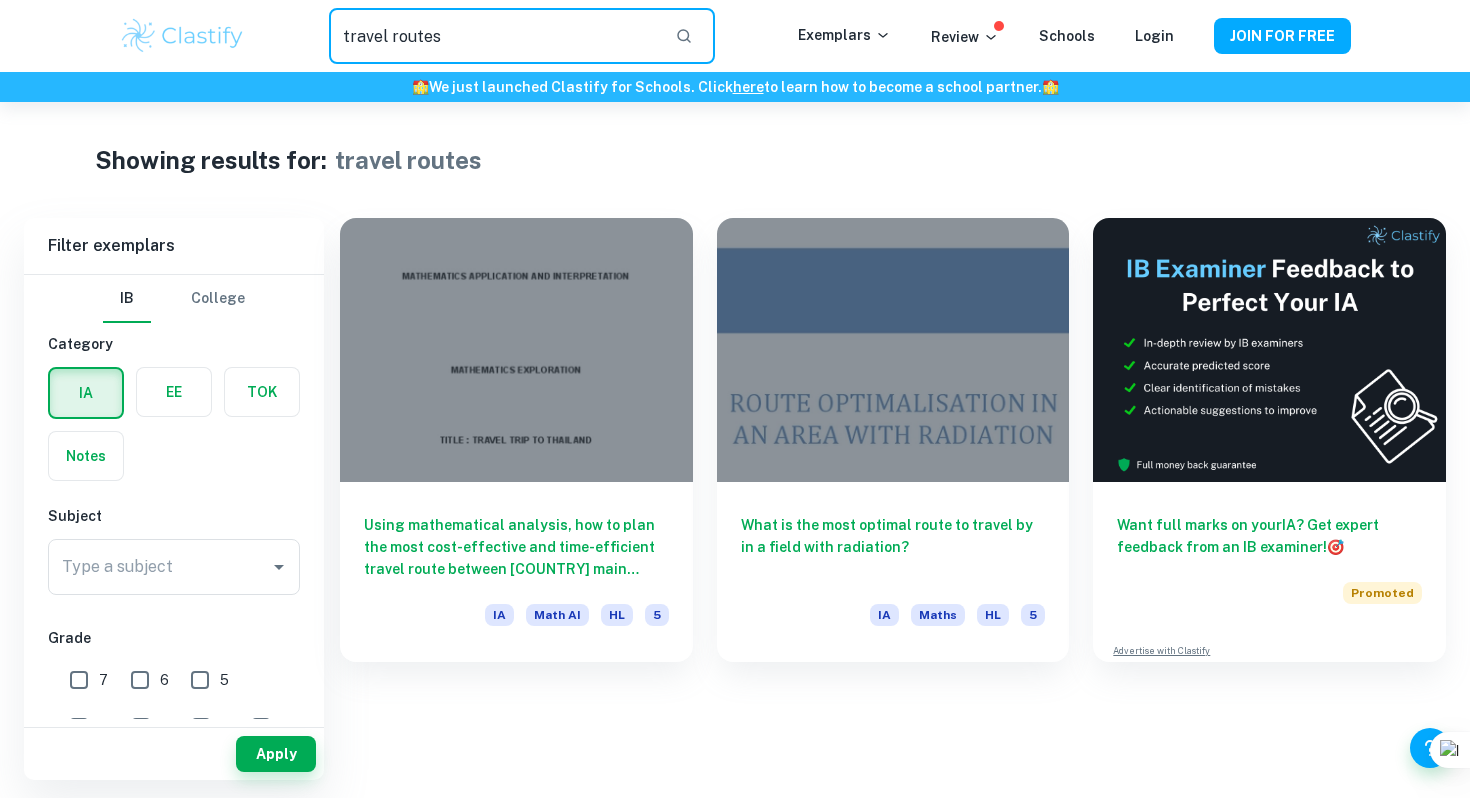 click on "travel routes" at bounding box center [494, 36] 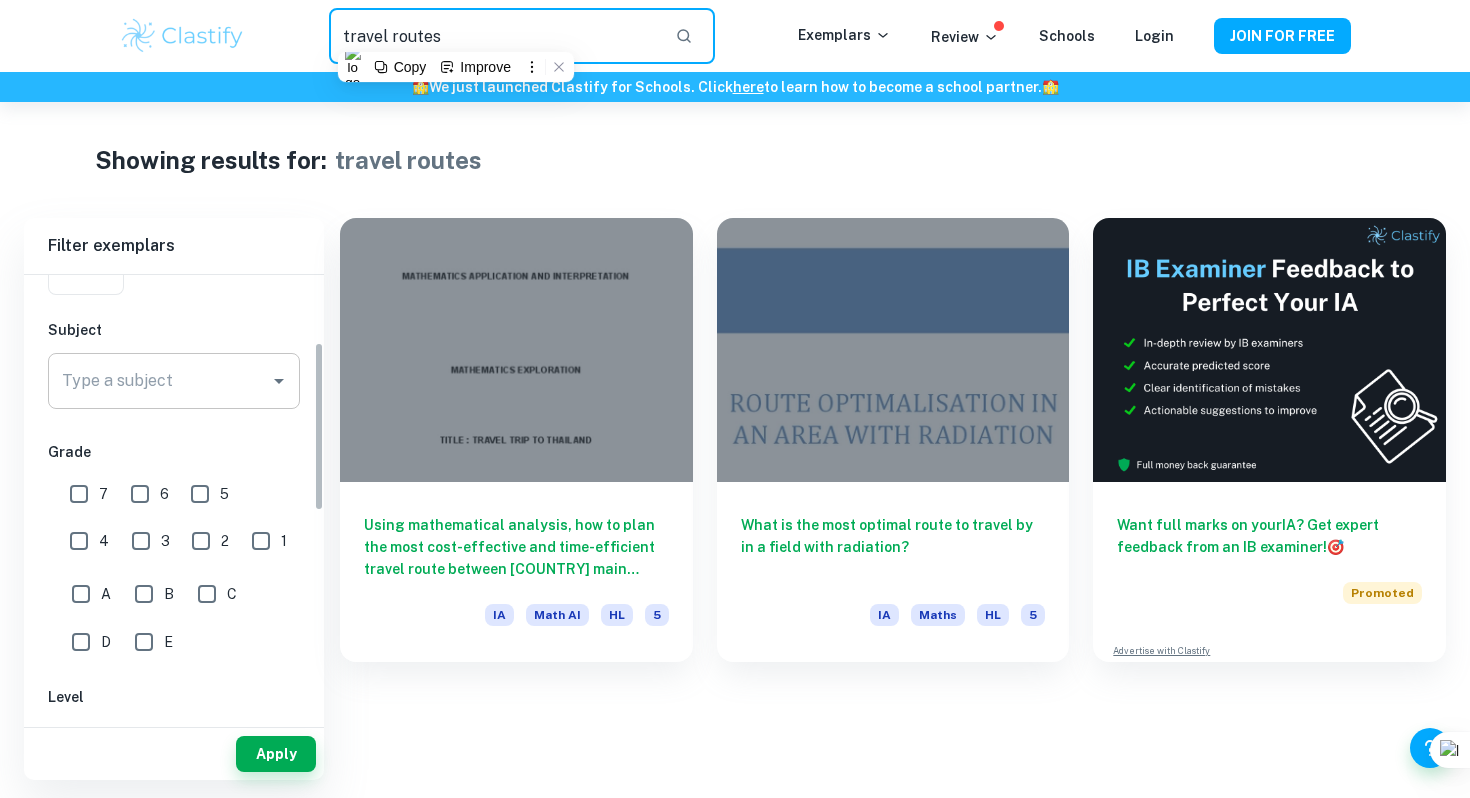 scroll, scrollTop: 191, scrollLeft: 0, axis: vertical 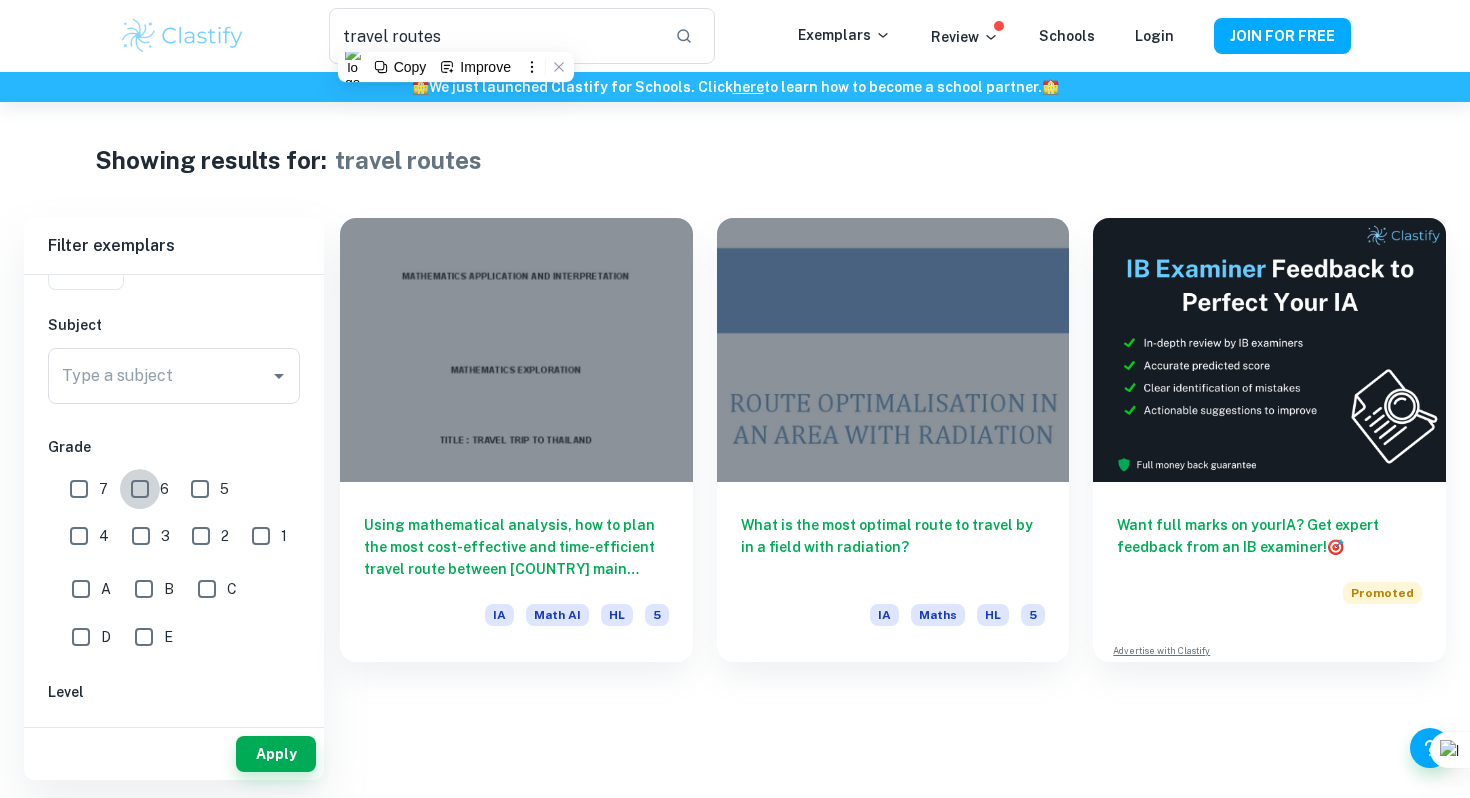 click on "6" at bounding box center [140, 489] 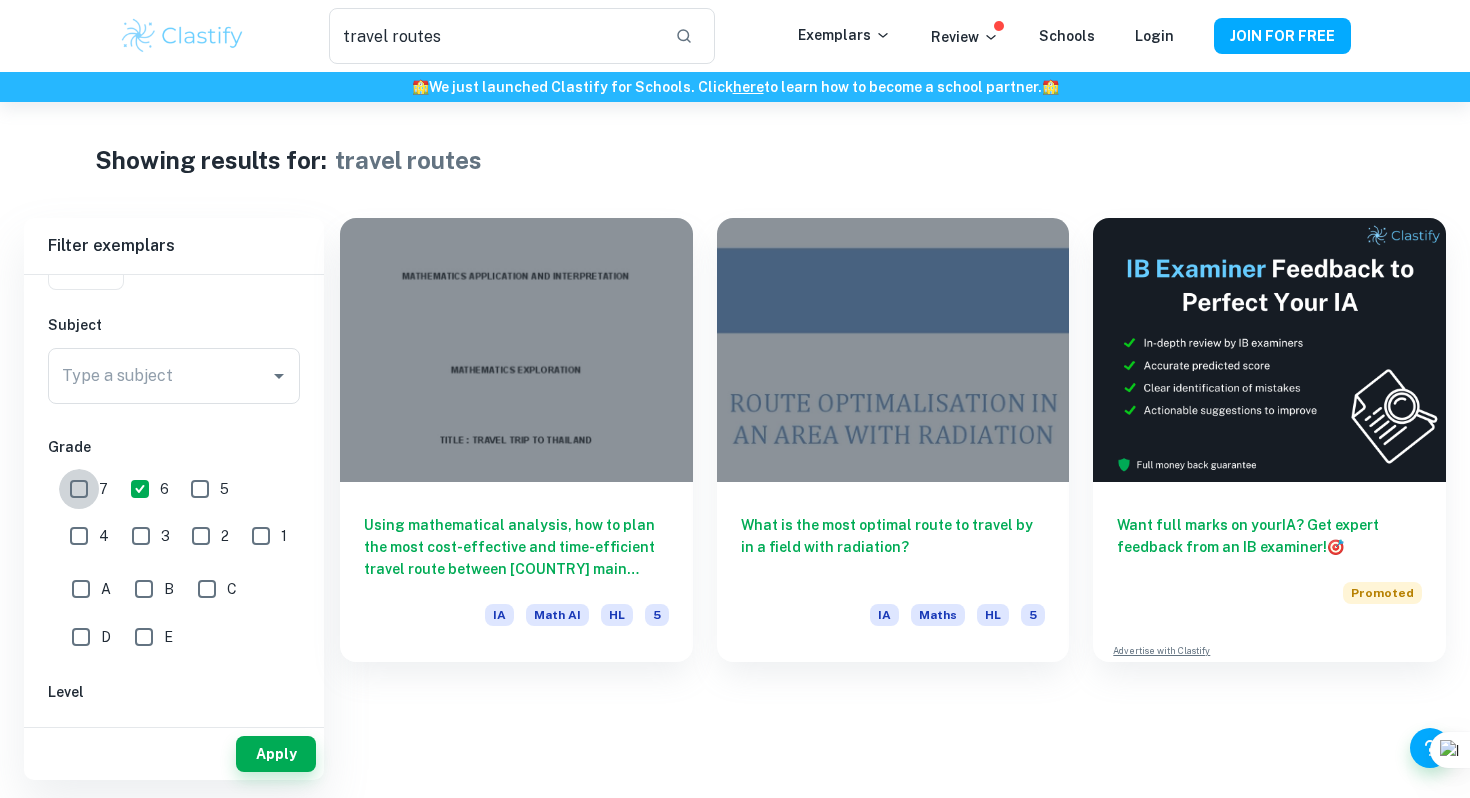 click on "7" at bounding box center [79, 489] 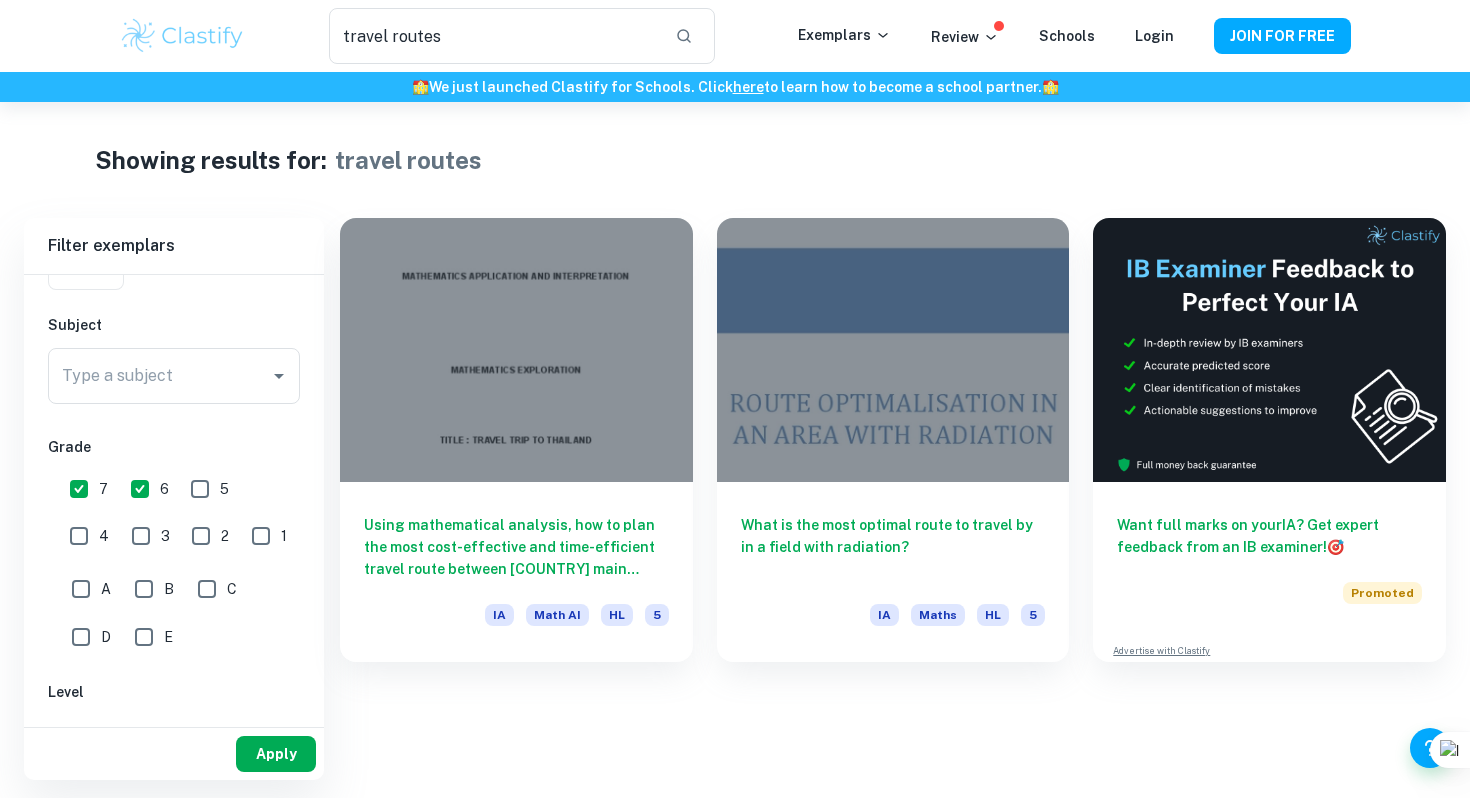 click on "Apply" at bounding box center [276, 754] 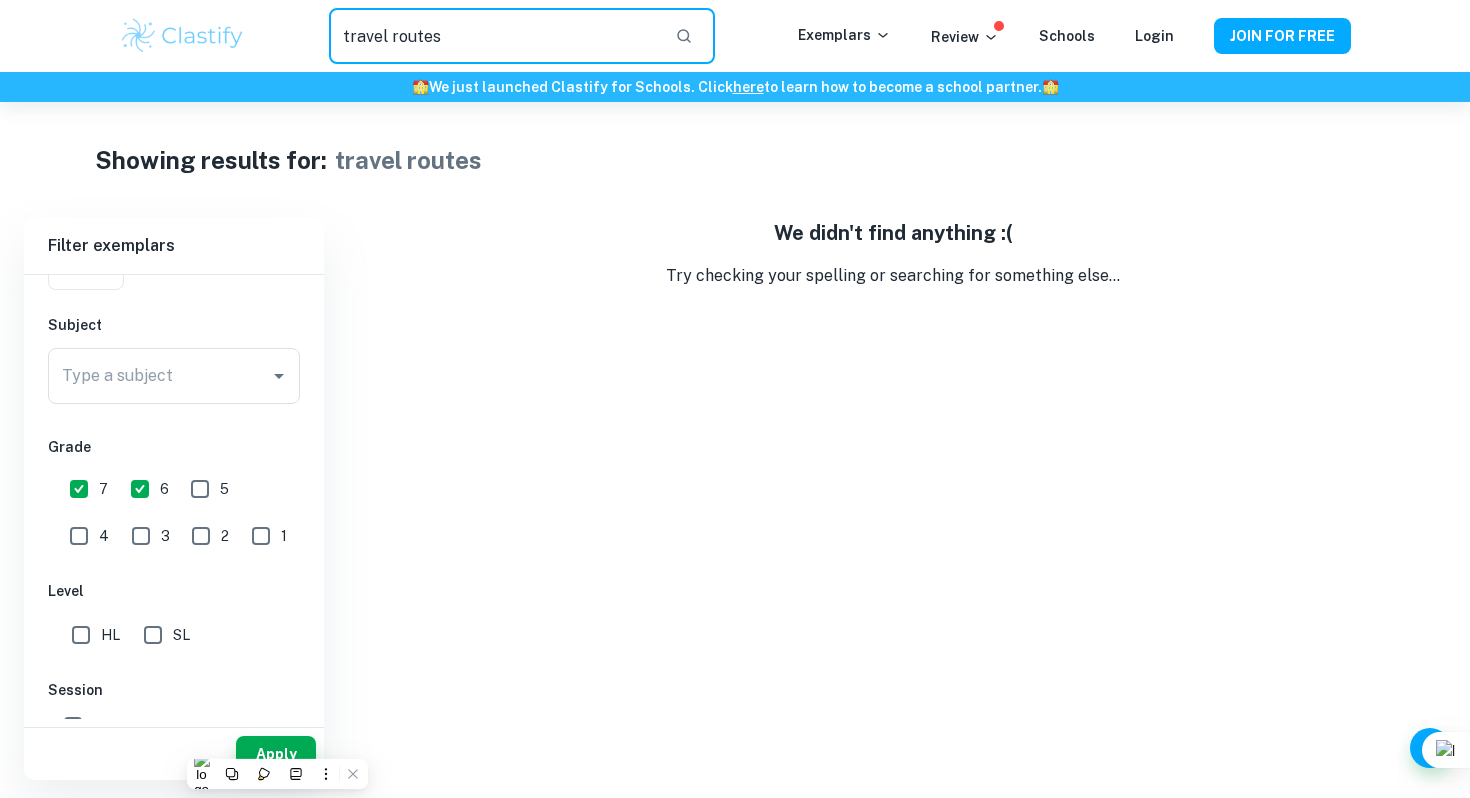 click on "travel routes" at bounding box center (494, 36) 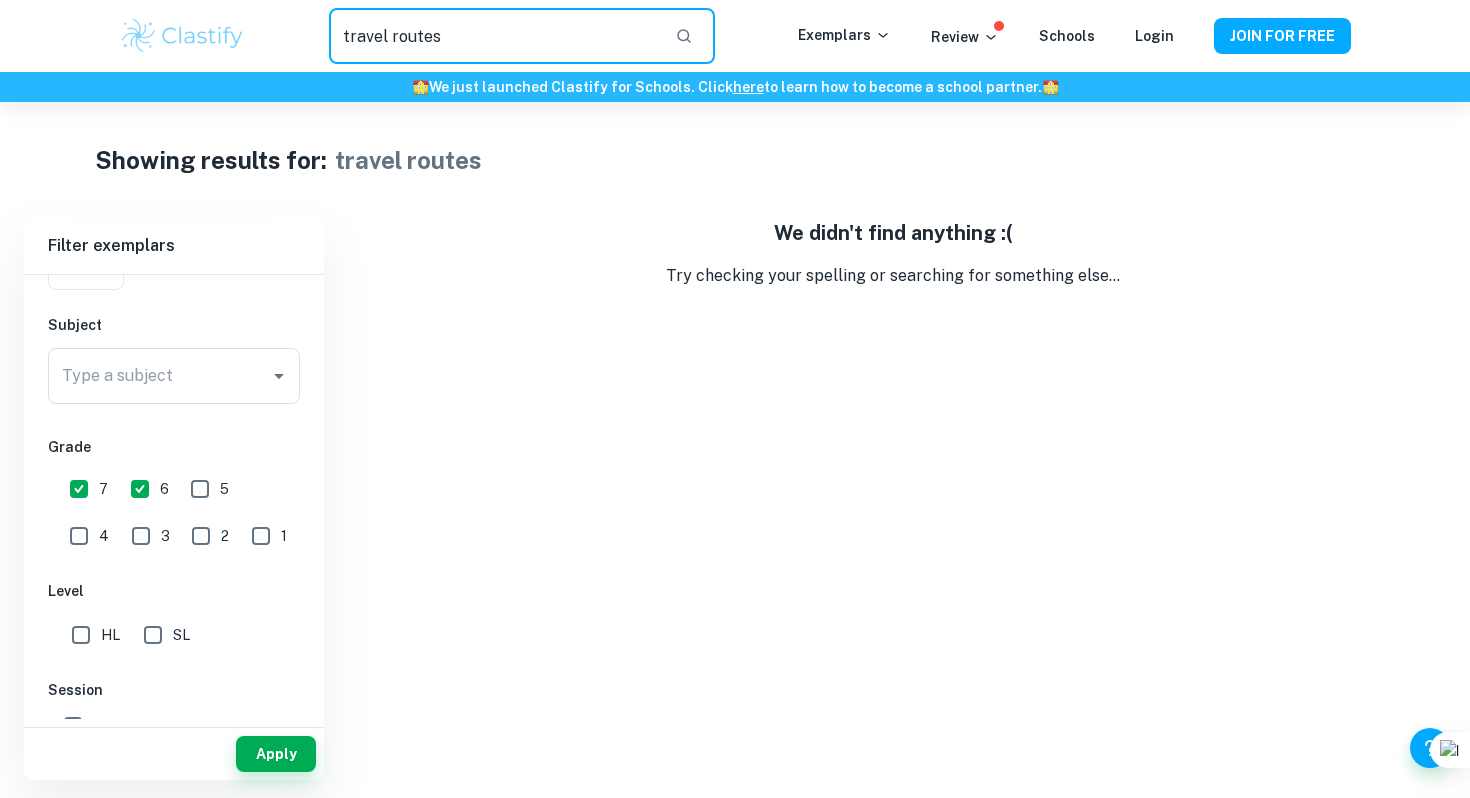 click on "travel routes" at bounding box center (494, 36) 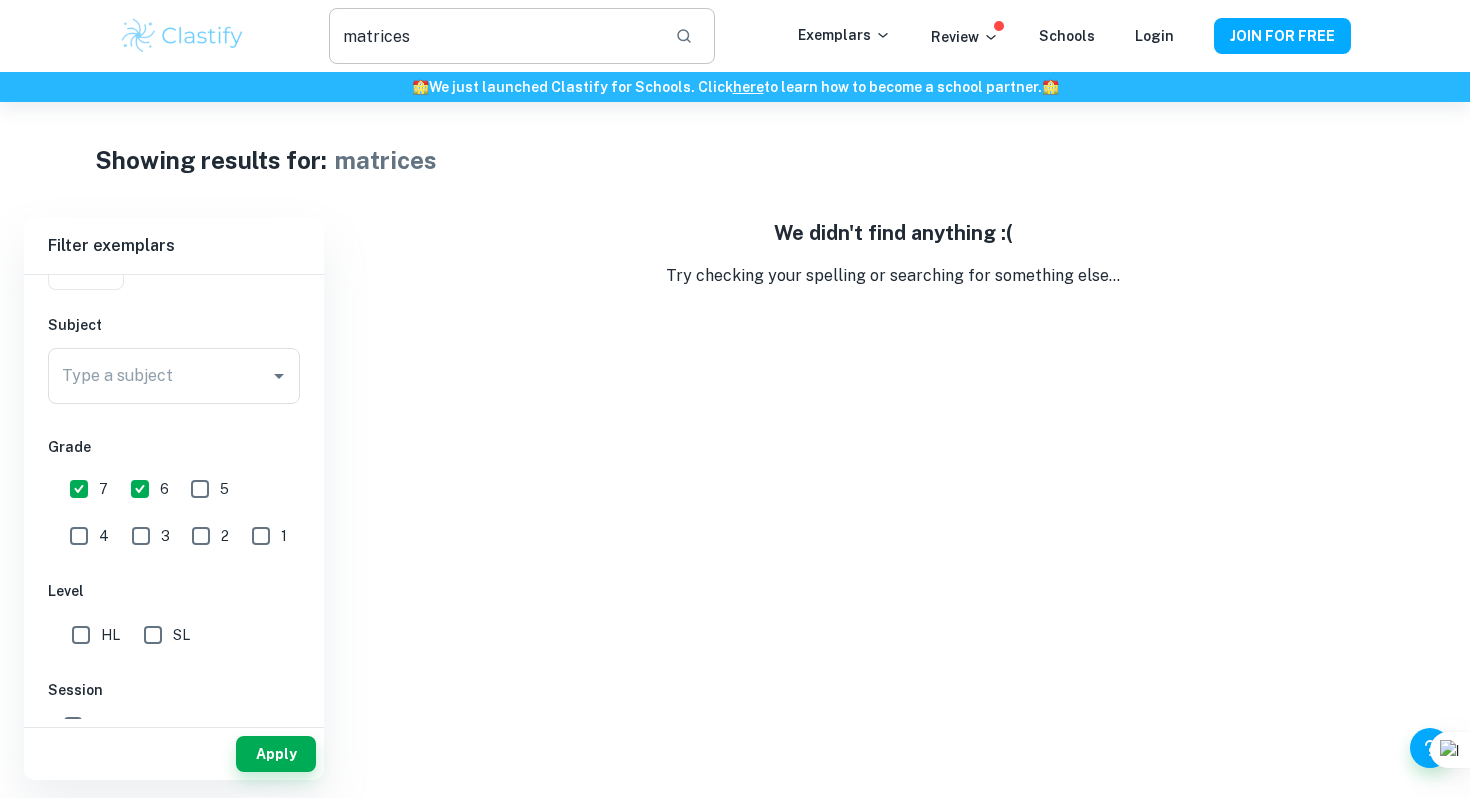 click on "matrices" at bounding box center (494, 36) 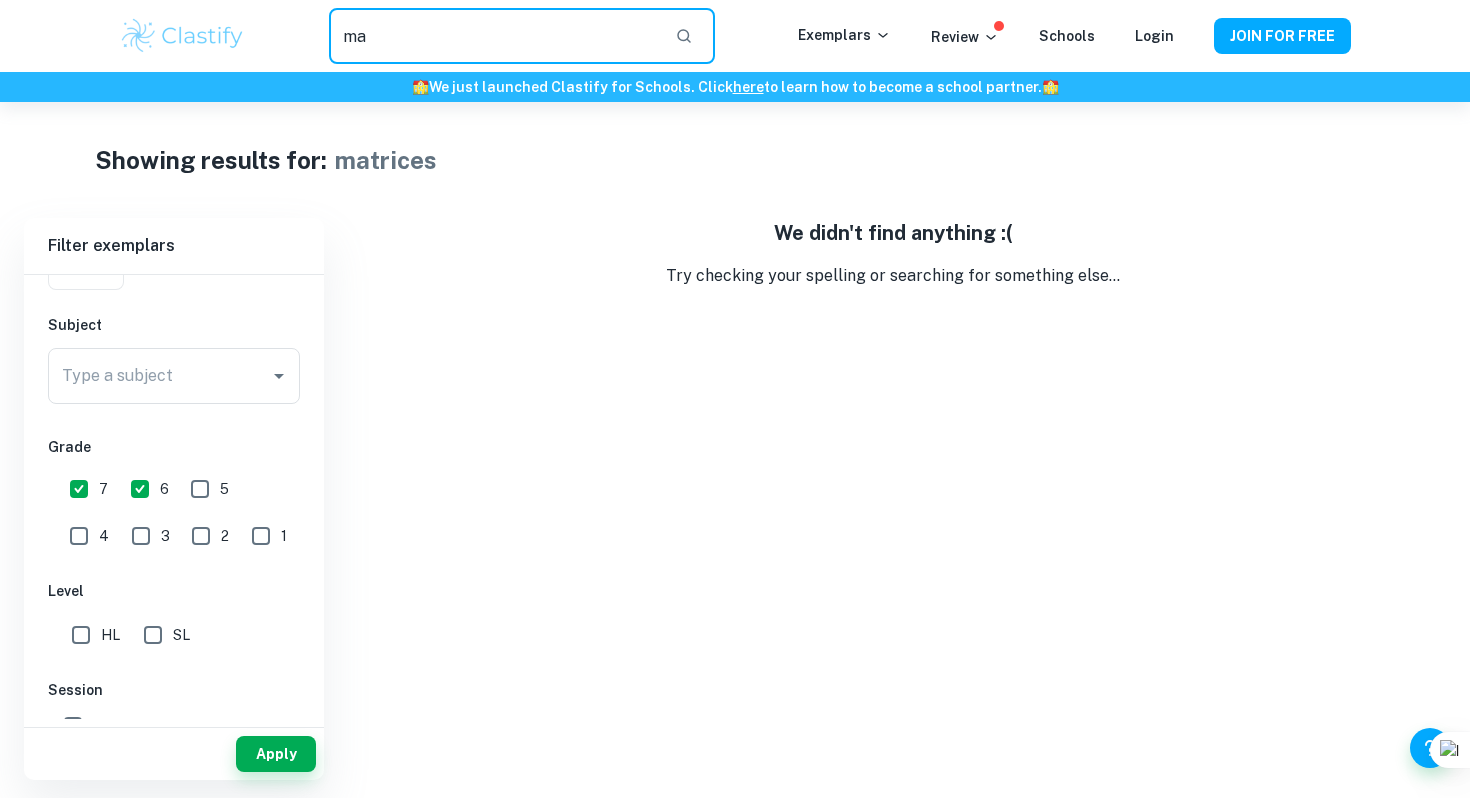 type on "m" 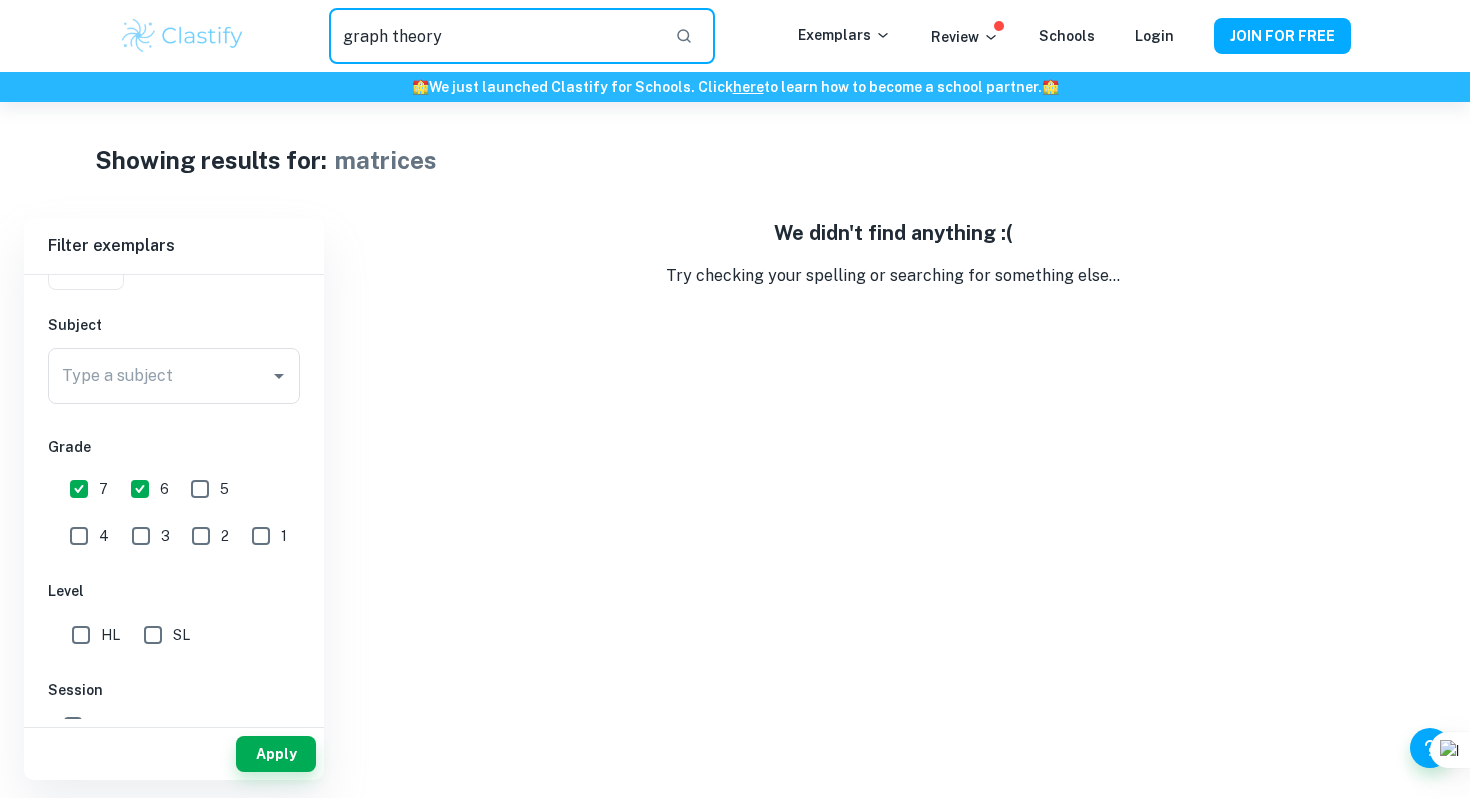 type on "graph theory" 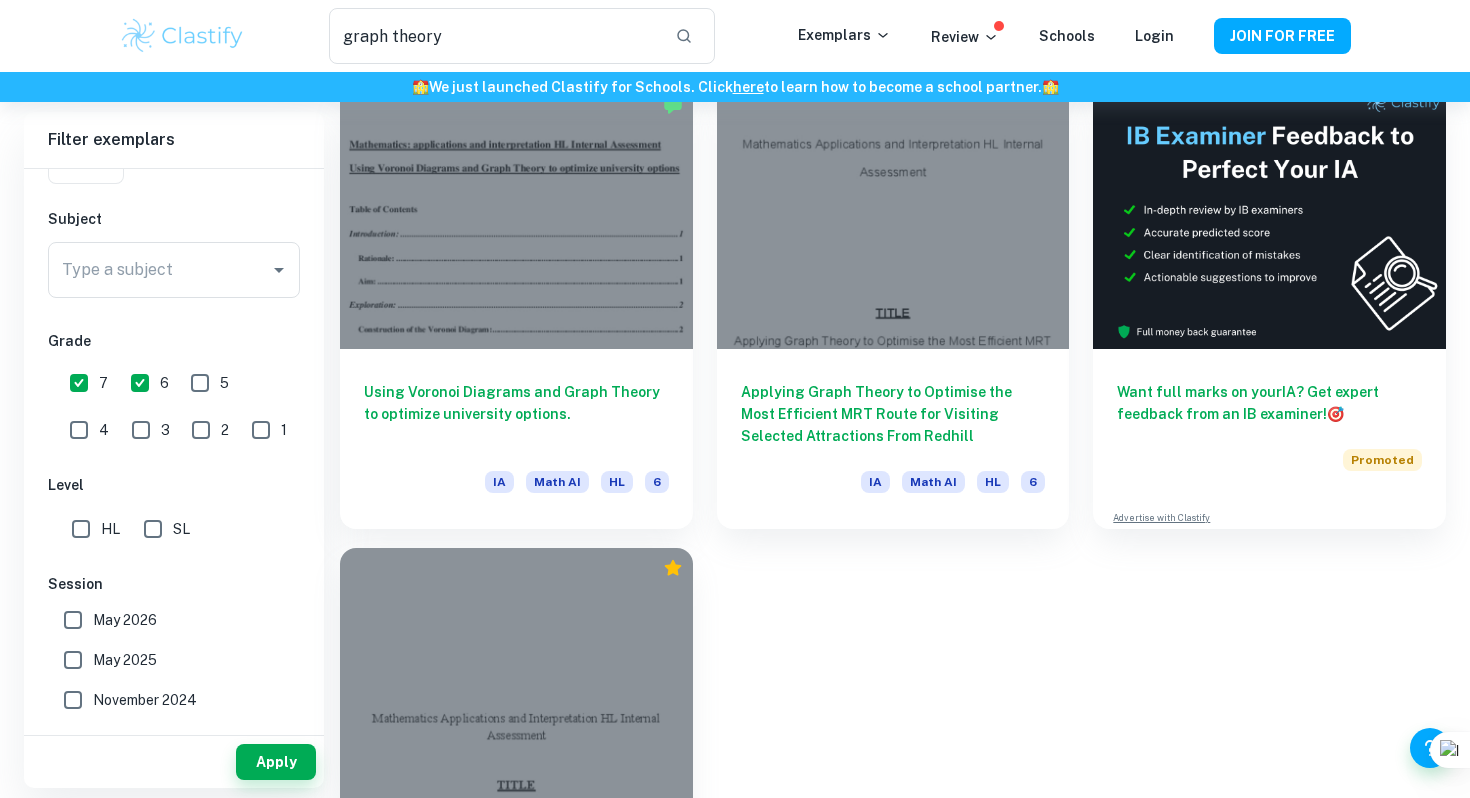 scroll, scrollTop: 146, scrollLeft: 0, axis: vertical 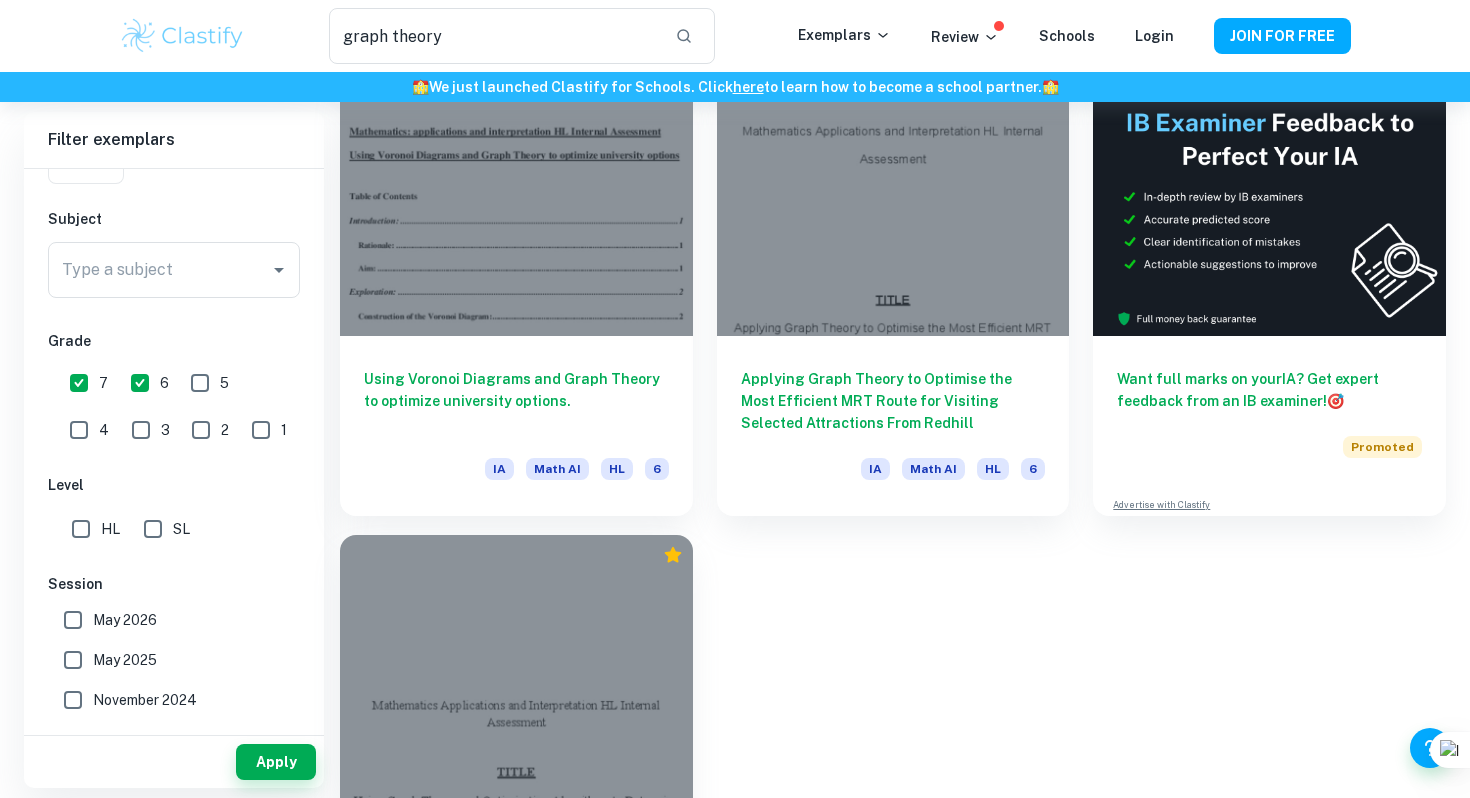 click at bounding box center [516, 667] 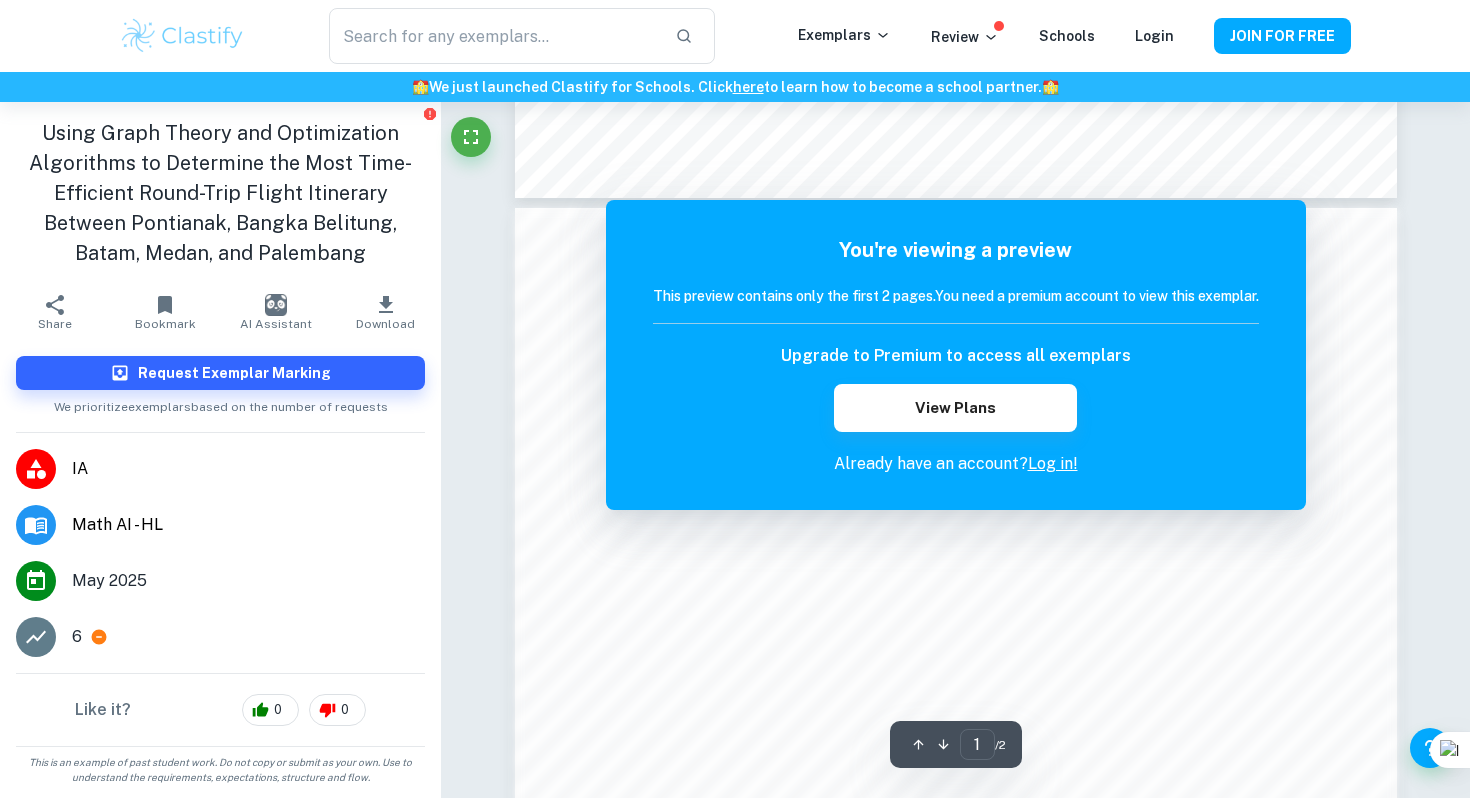 scroll, scrollTop: 1175, scrollLeft: 0, axis: vertical 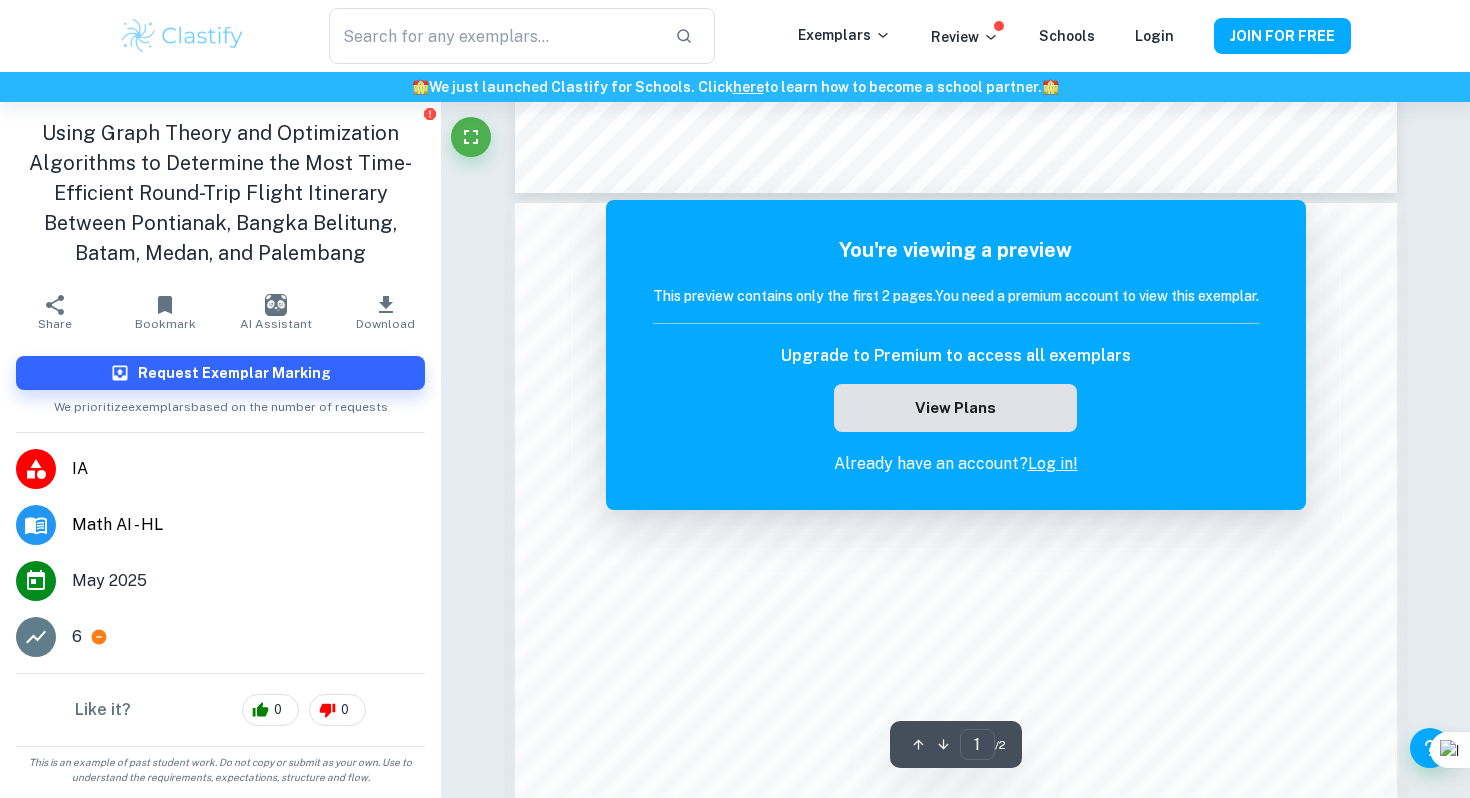 click on "View Plans" at bounding box center (955, 408) 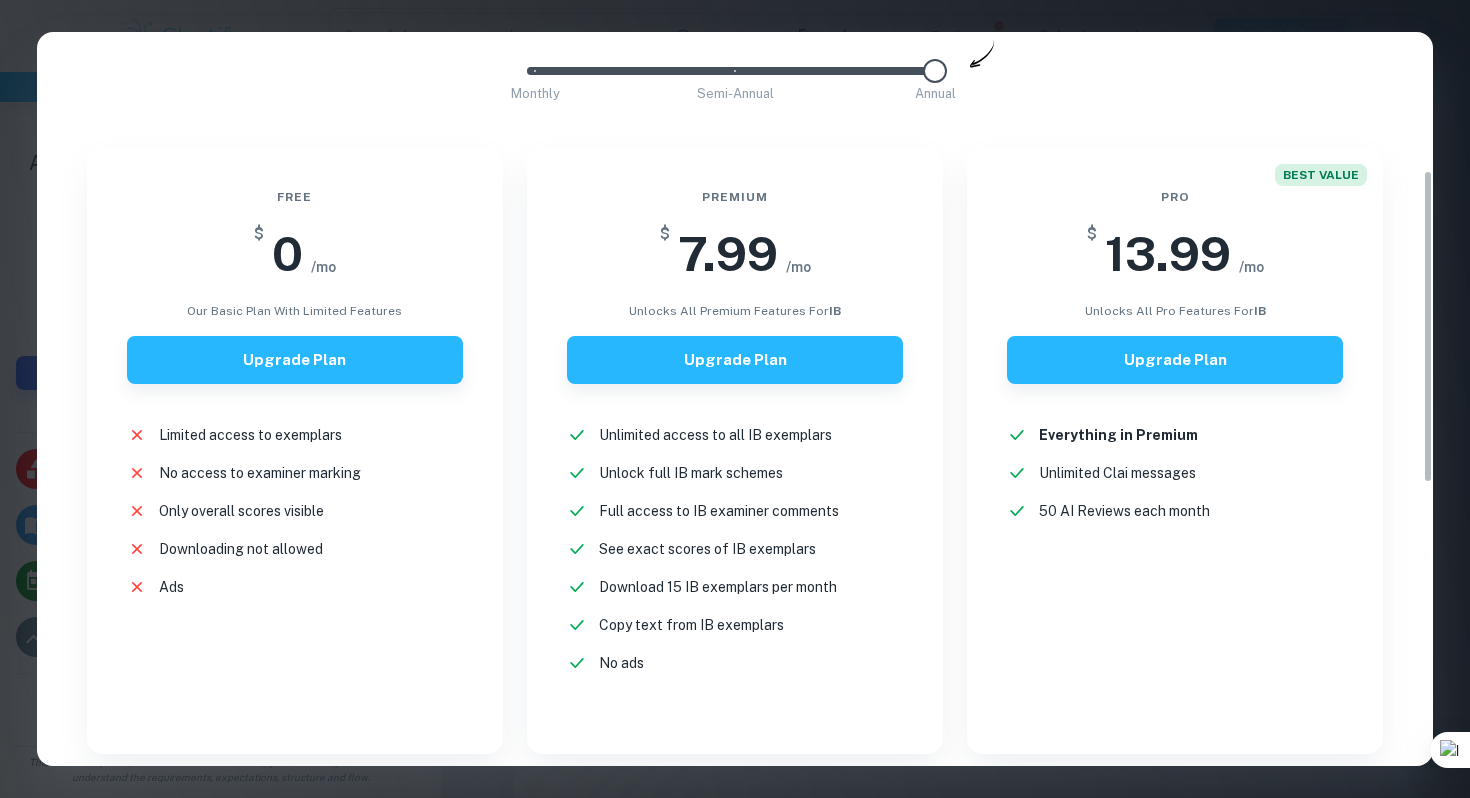 scroll, scrollTop: 333, scrollLeft: 0, axis: vertical 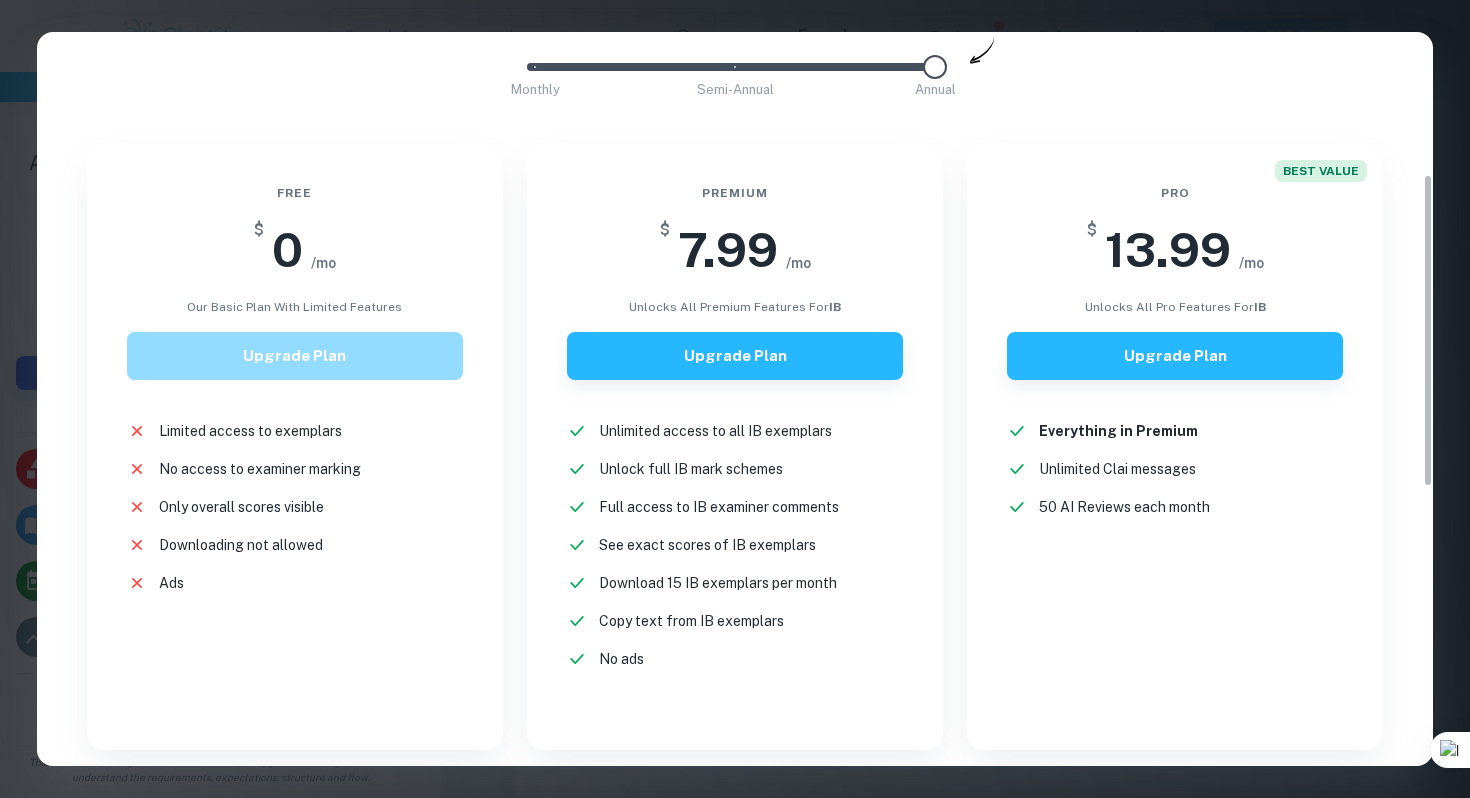 click on "Upgrade Plan" at bounding box center [295, 356] 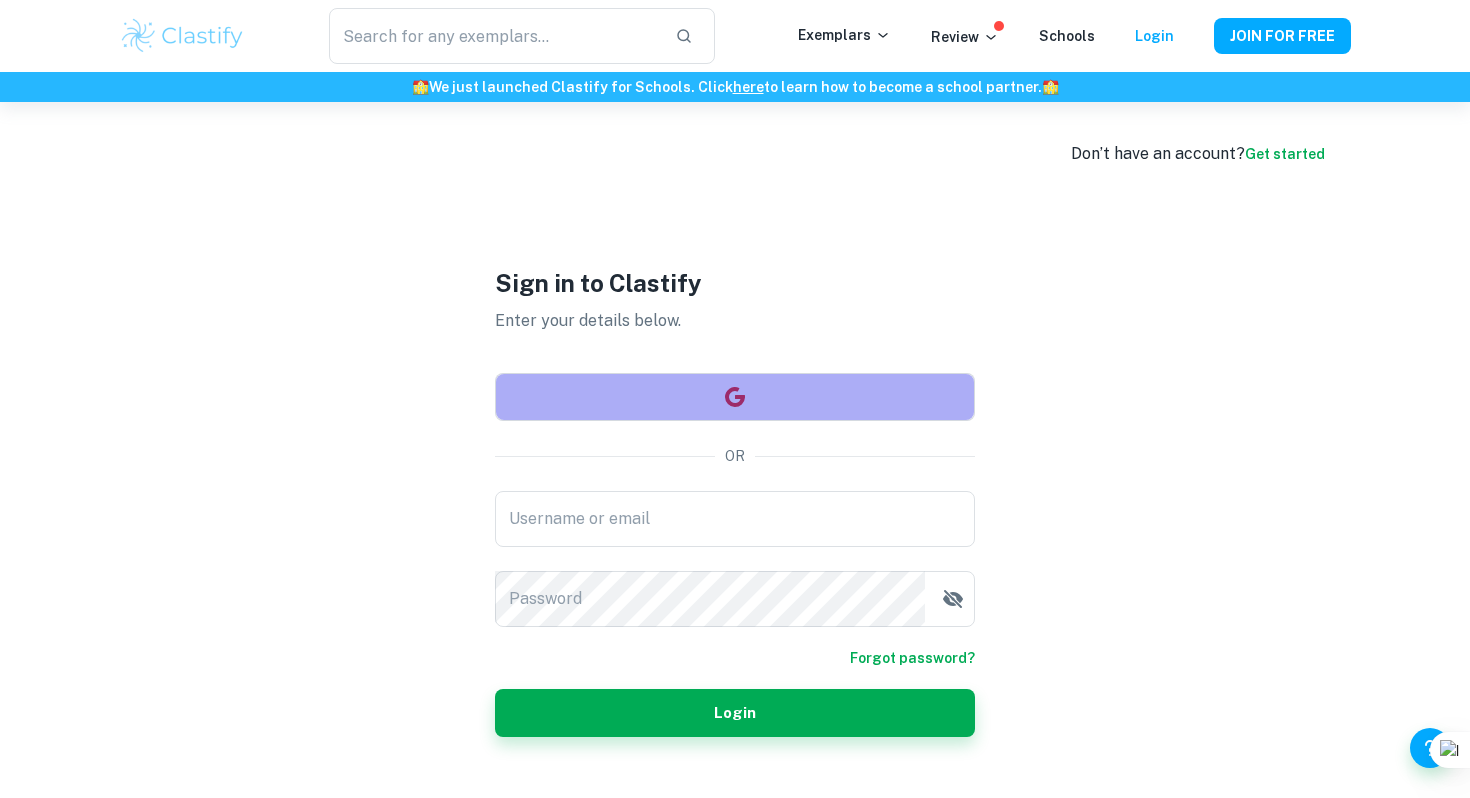 click at bounding box center (735, 397) 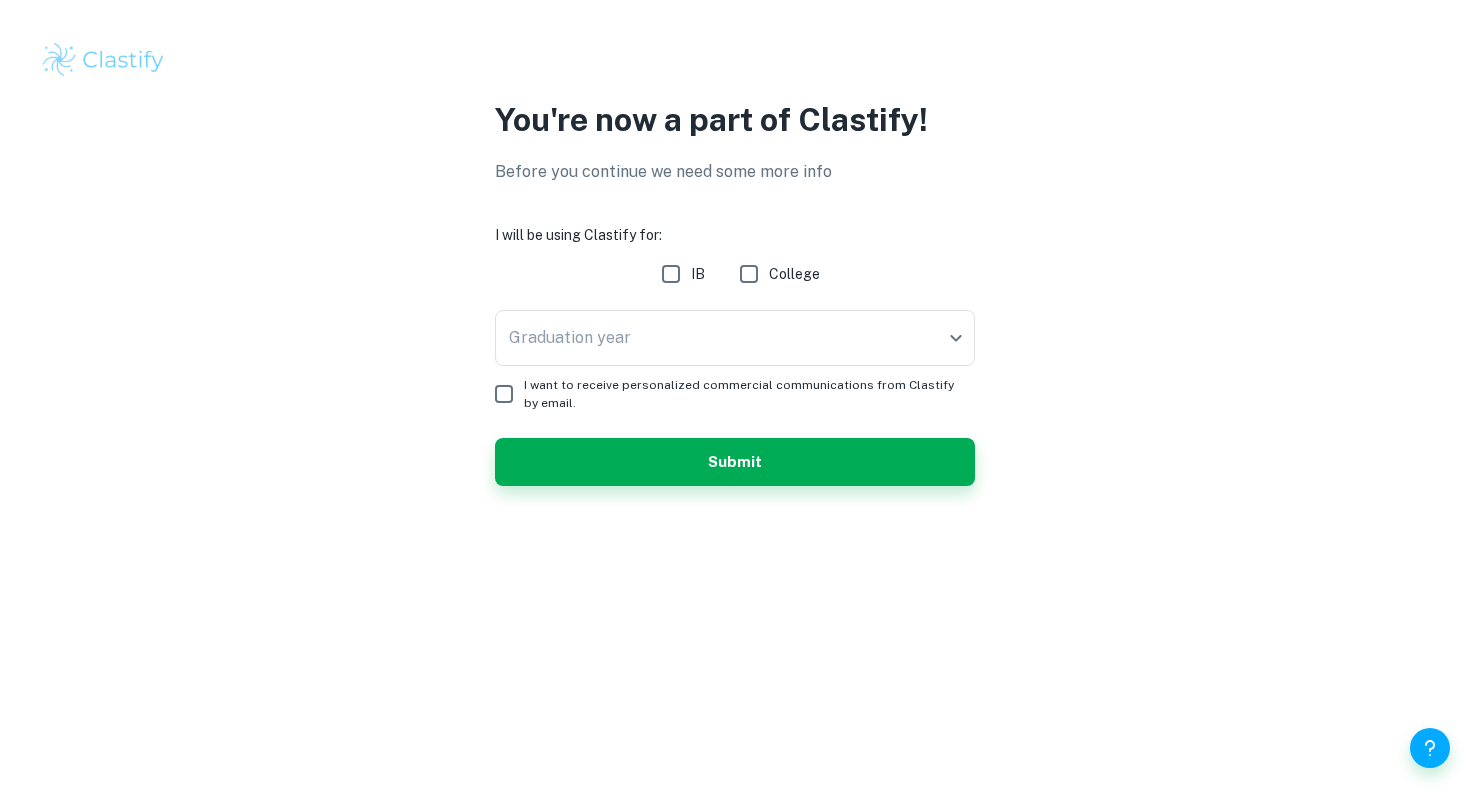 scroll, scrollTop: 0, scrollLeft: 0, axis: both 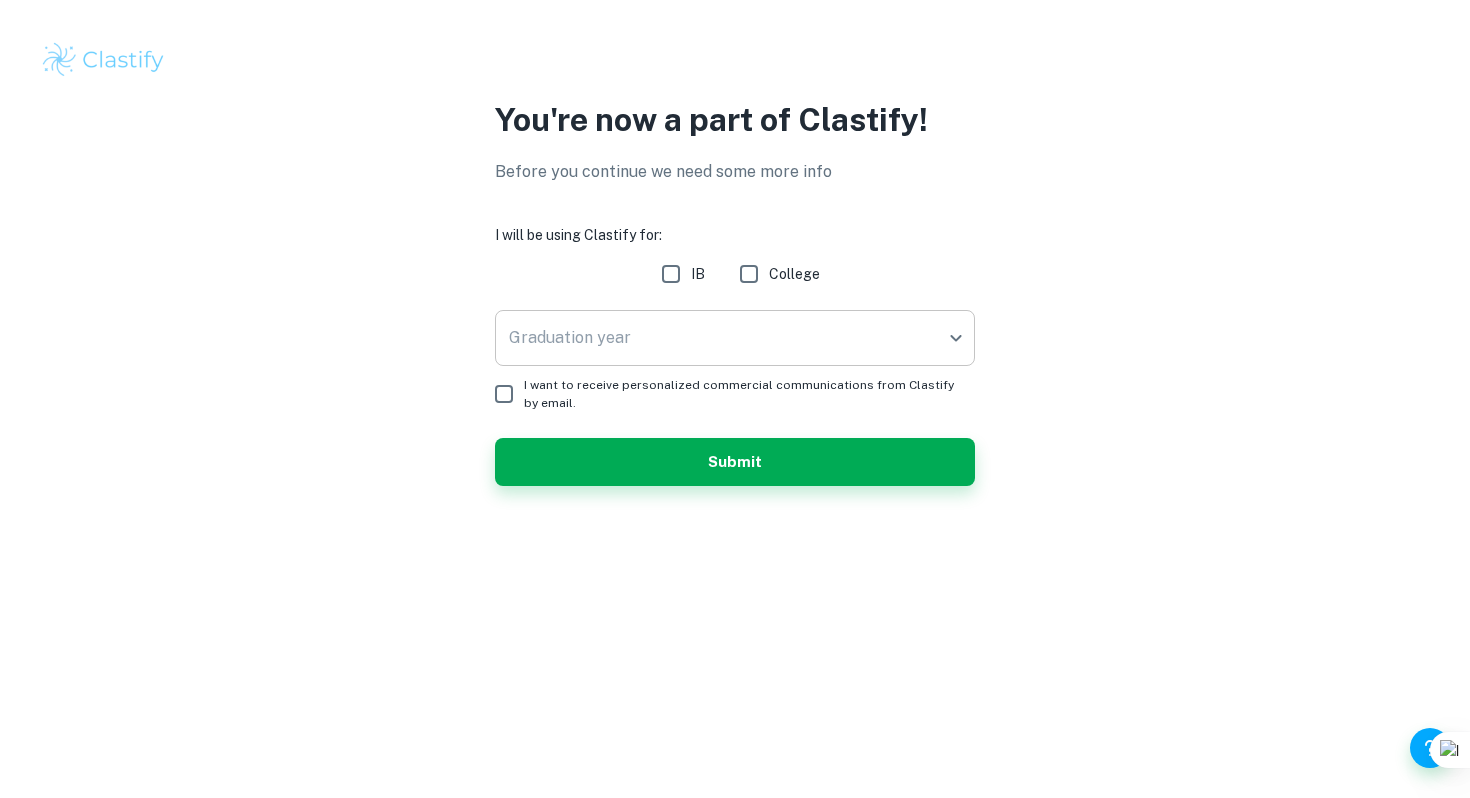click on "You're now a part of Clastify! Before you continue we need some more info I will be using Clastify for: IB College Graduation year ​ Graduation year I want to receive personalized commercial communications from Clastify by email. Submit /profile/additional-info?programs=undefined&redirect=%2Fia%2Fmath-ai%2F686e59901828484537e01eb3" at bounding box center (735, 399) 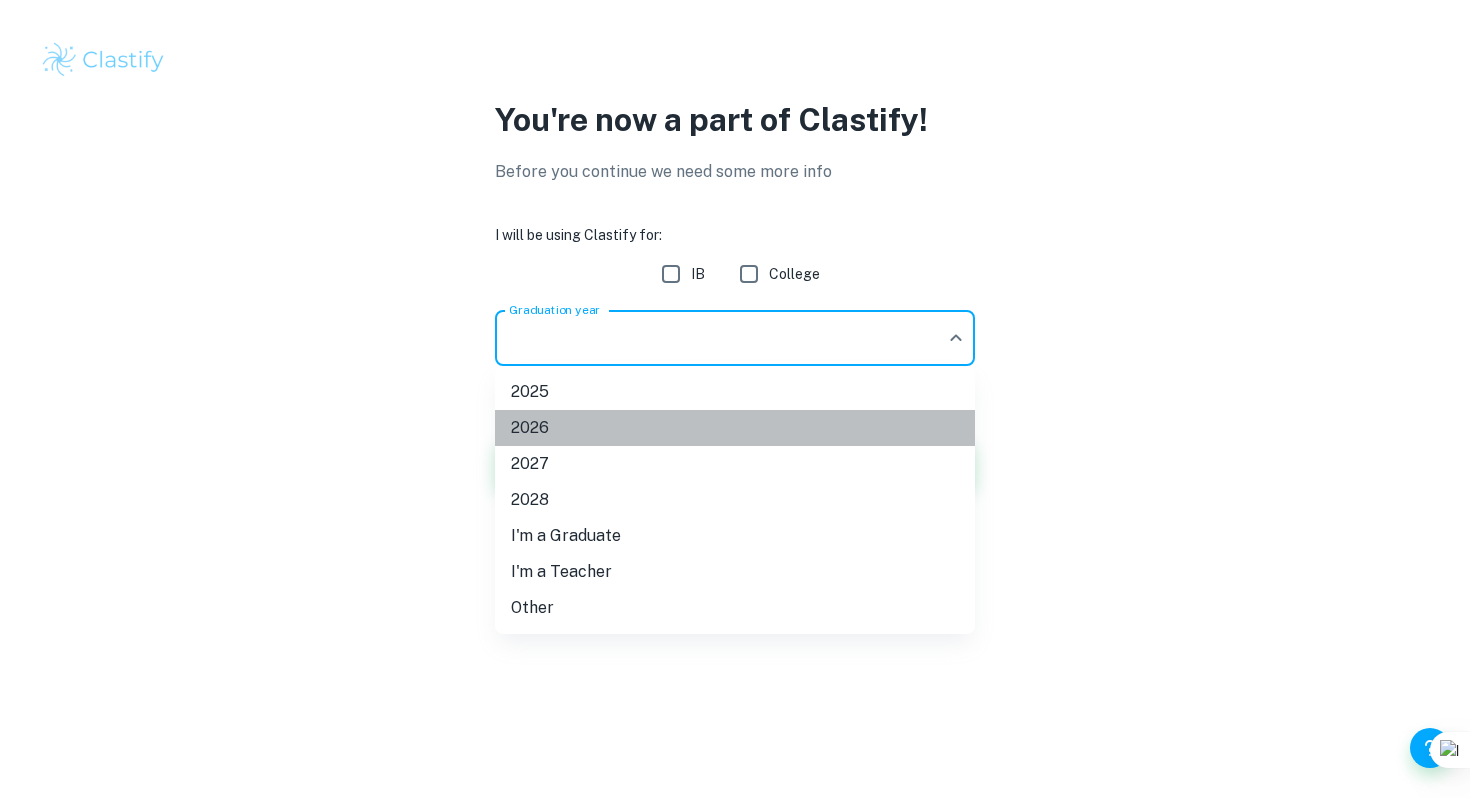 click on "2026" at bounding box center [735, 428] 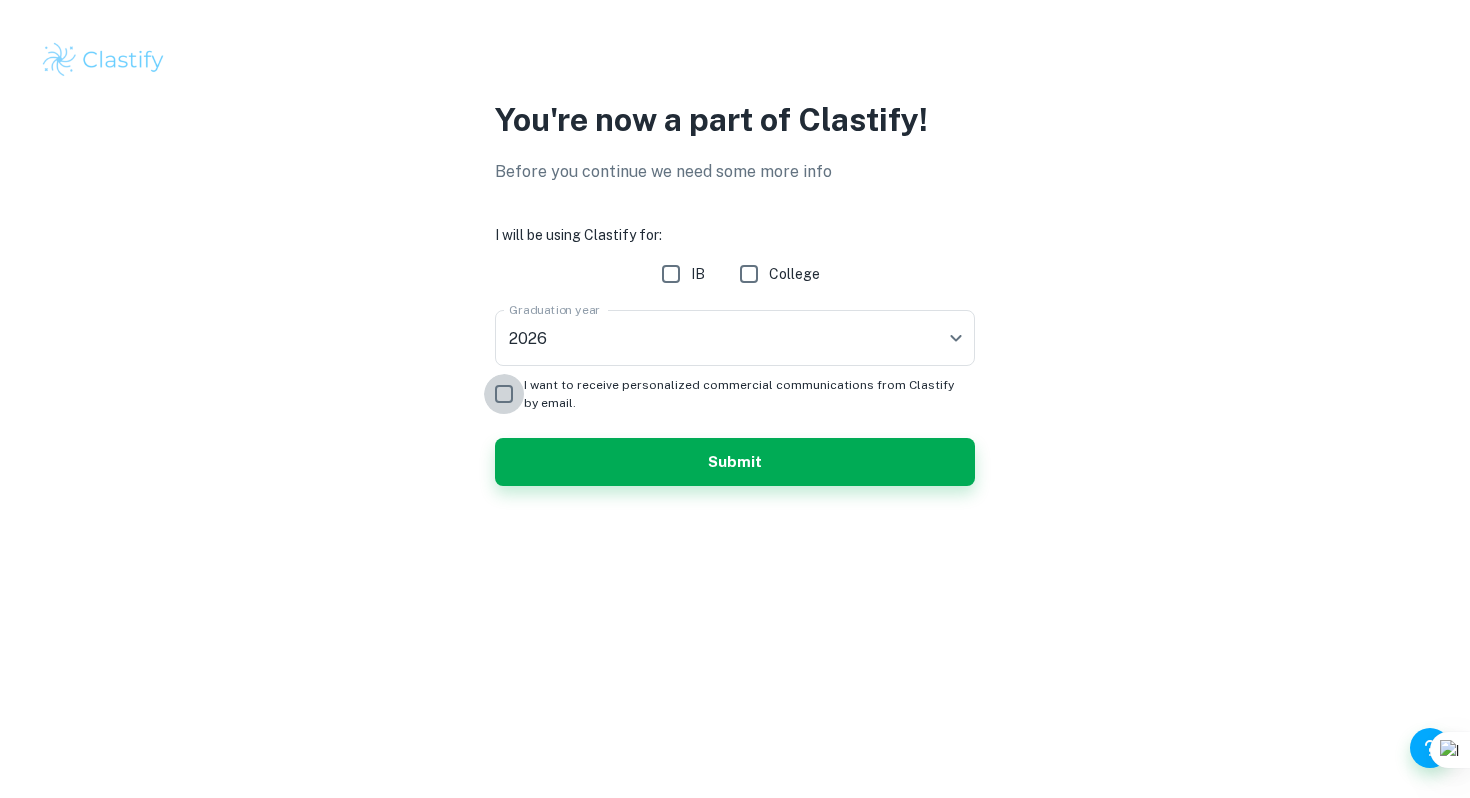 click on "I want to receive personalized commercial communications from Clastify by email." at bounding box center [504, 394] 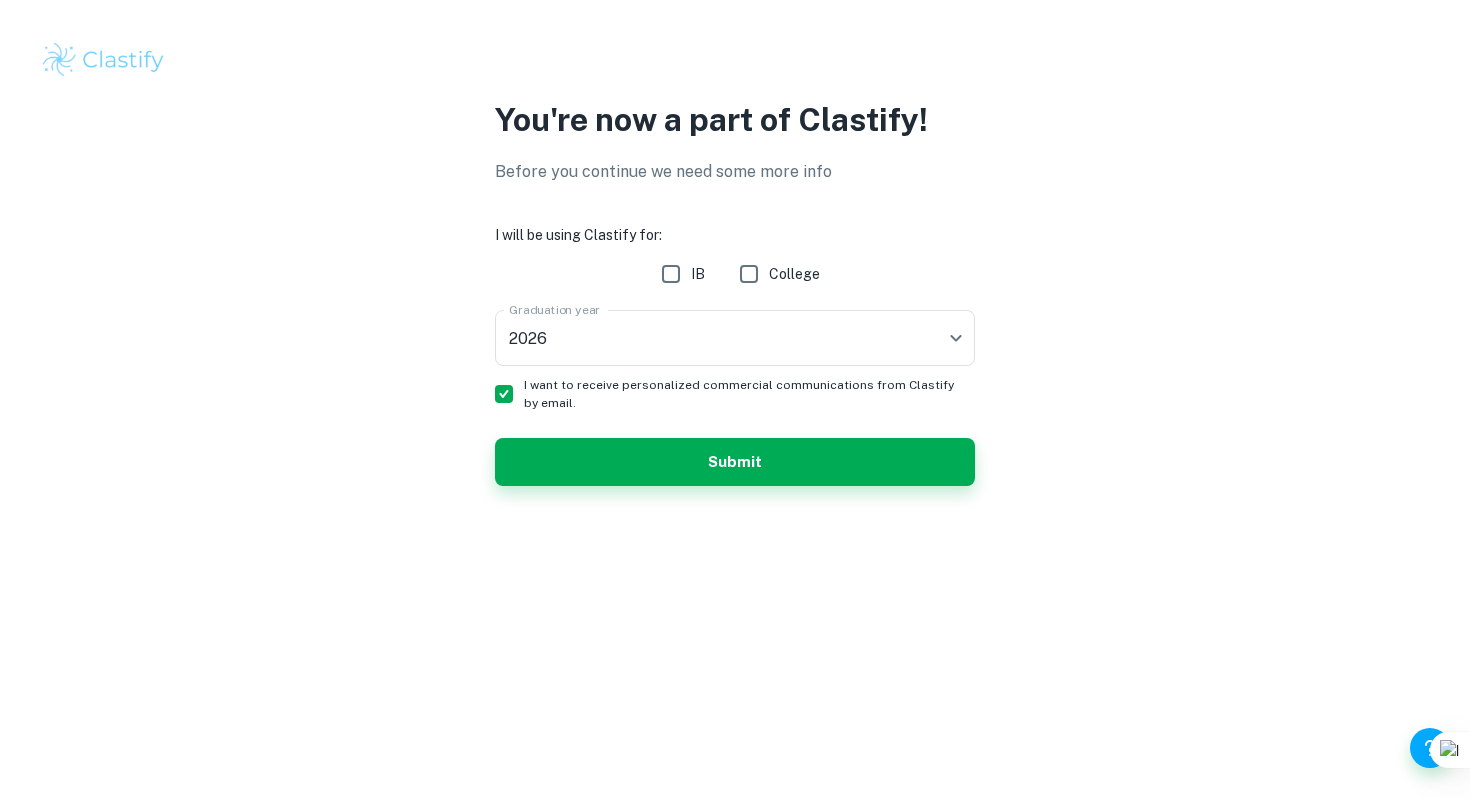 click on "I want to receive personalized commercial communications from Clastify by email." at bounding box center (504, 394) 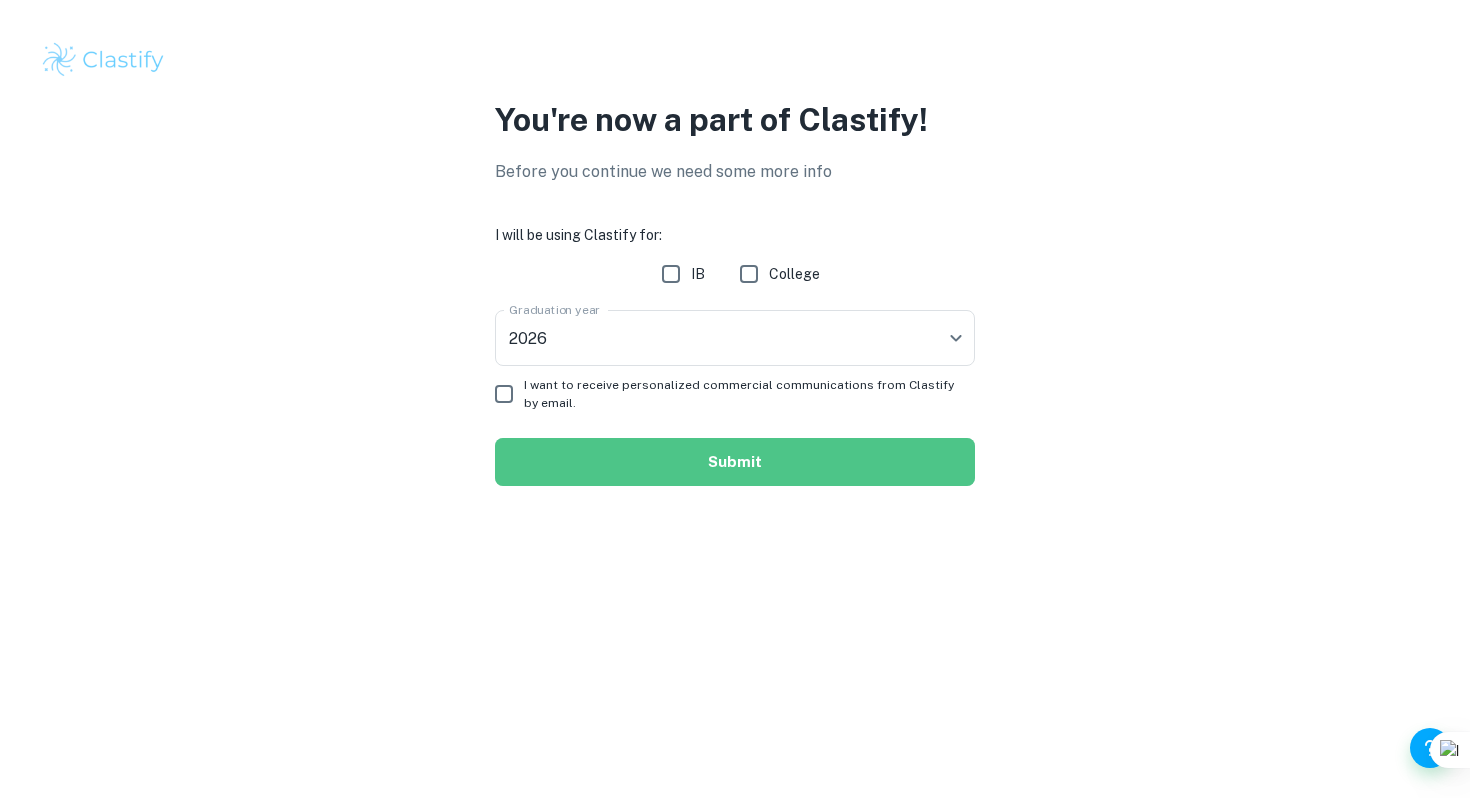 click on "Submit" at bounding box center (735, 462) 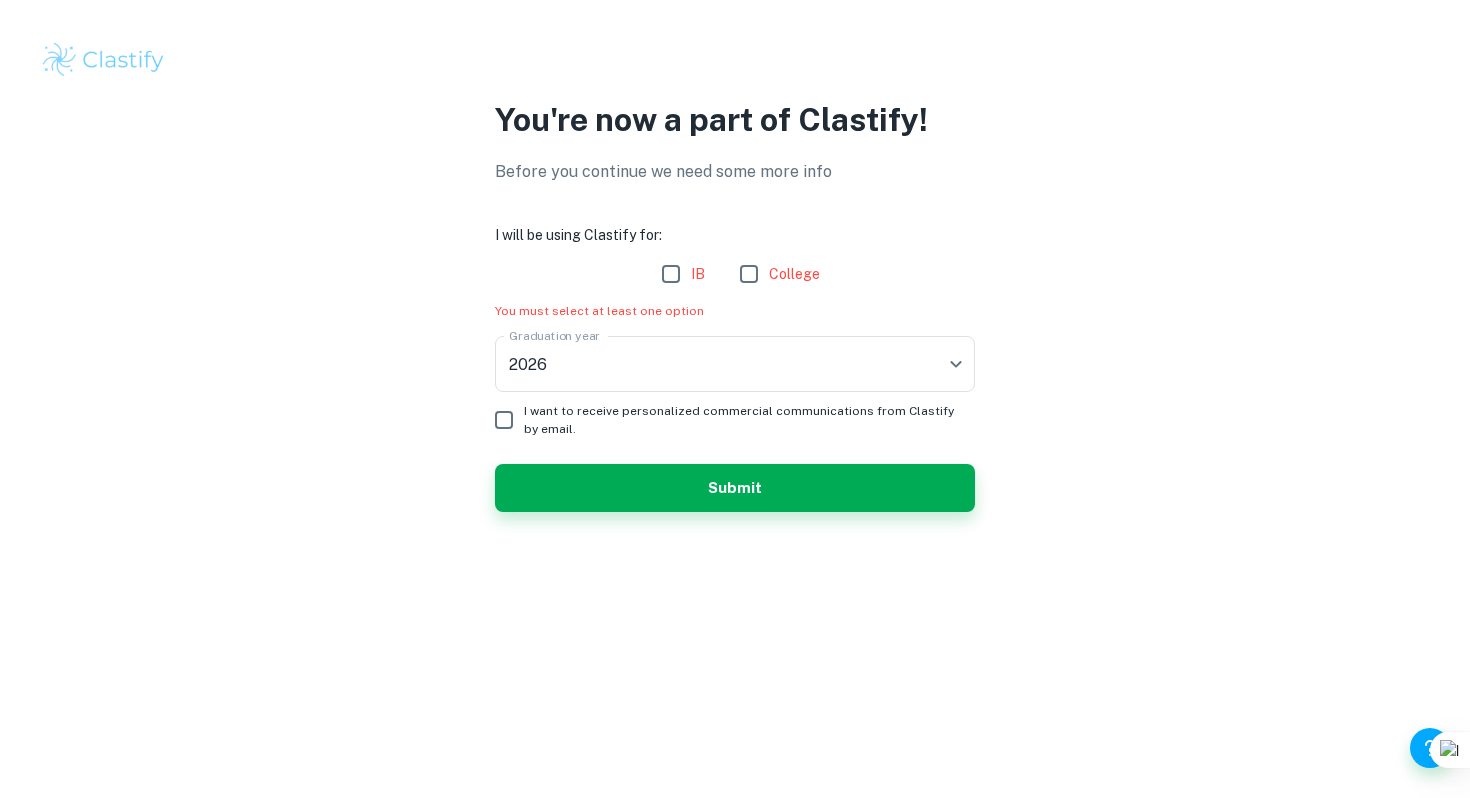 click on "IB" at bounding box center (671, 274) 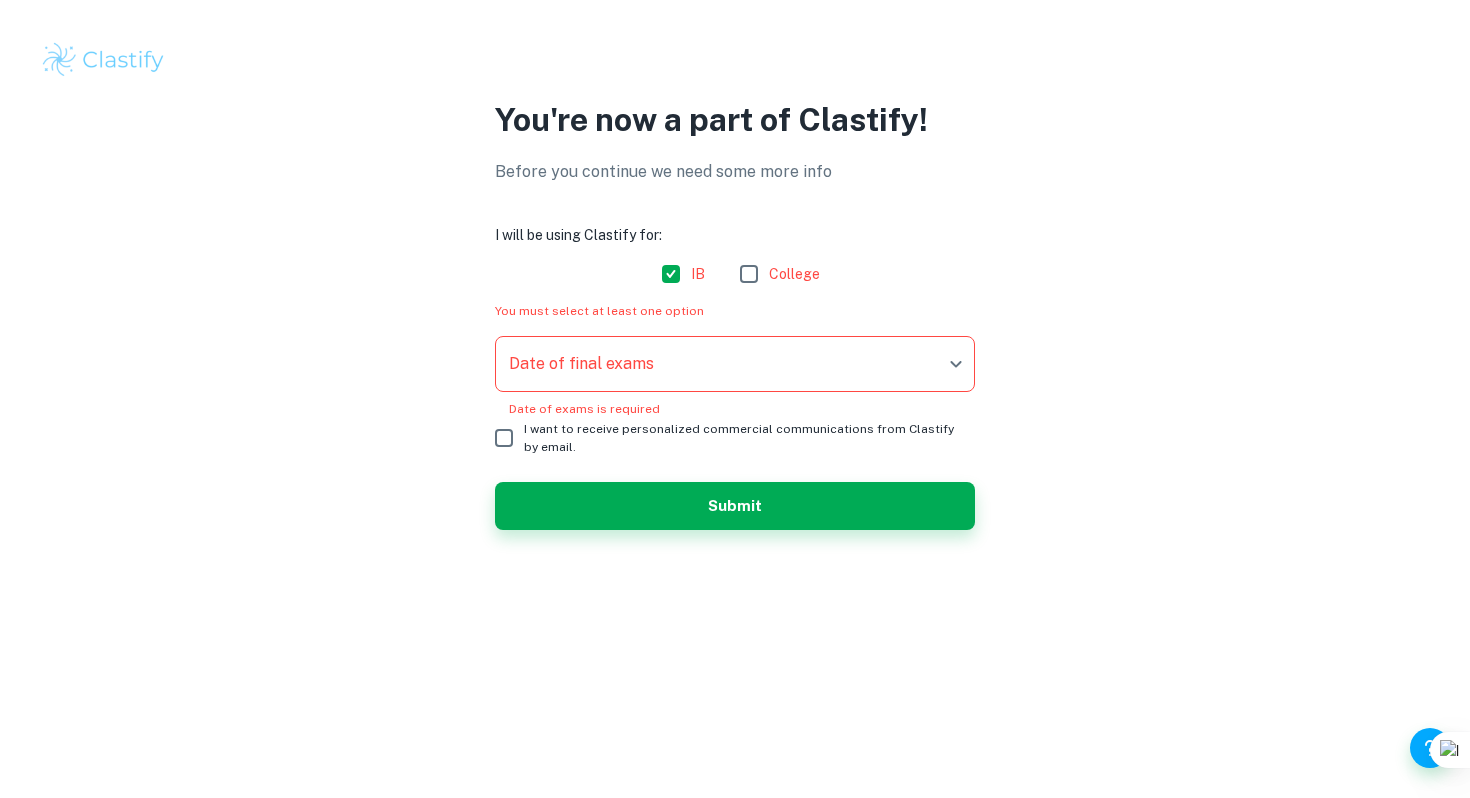 click on "You're now a part of Clastify! Before you continue we need some more info I will be using Clastify for: IB College You must select at least one option Date of final exams ​ Date of final exams Date of exams is required I want to receive personalized commercial communications from Clastify by email. Submit" at bounding box center (735, 325) 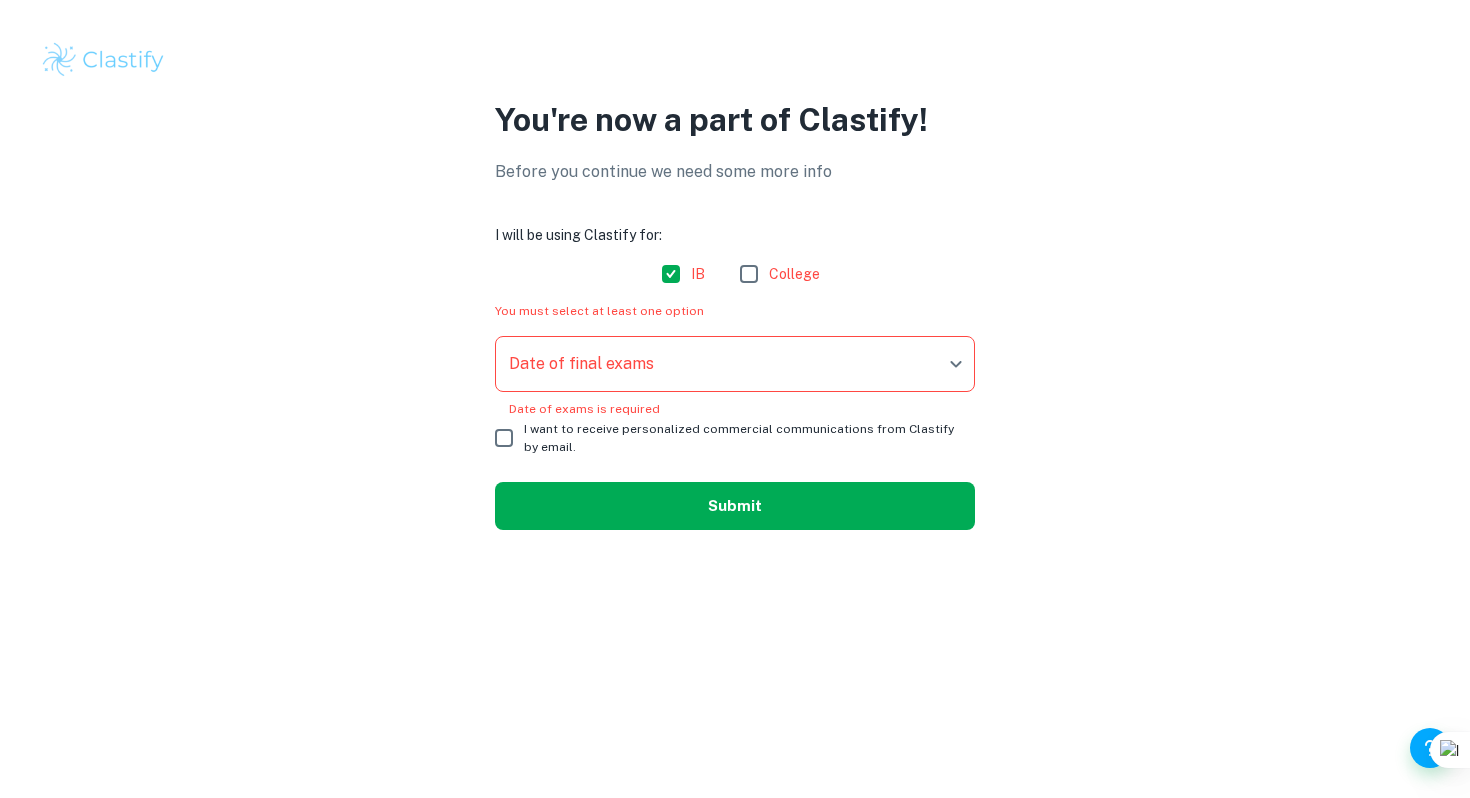 click on "Submit" at bounding box center (735, 506) 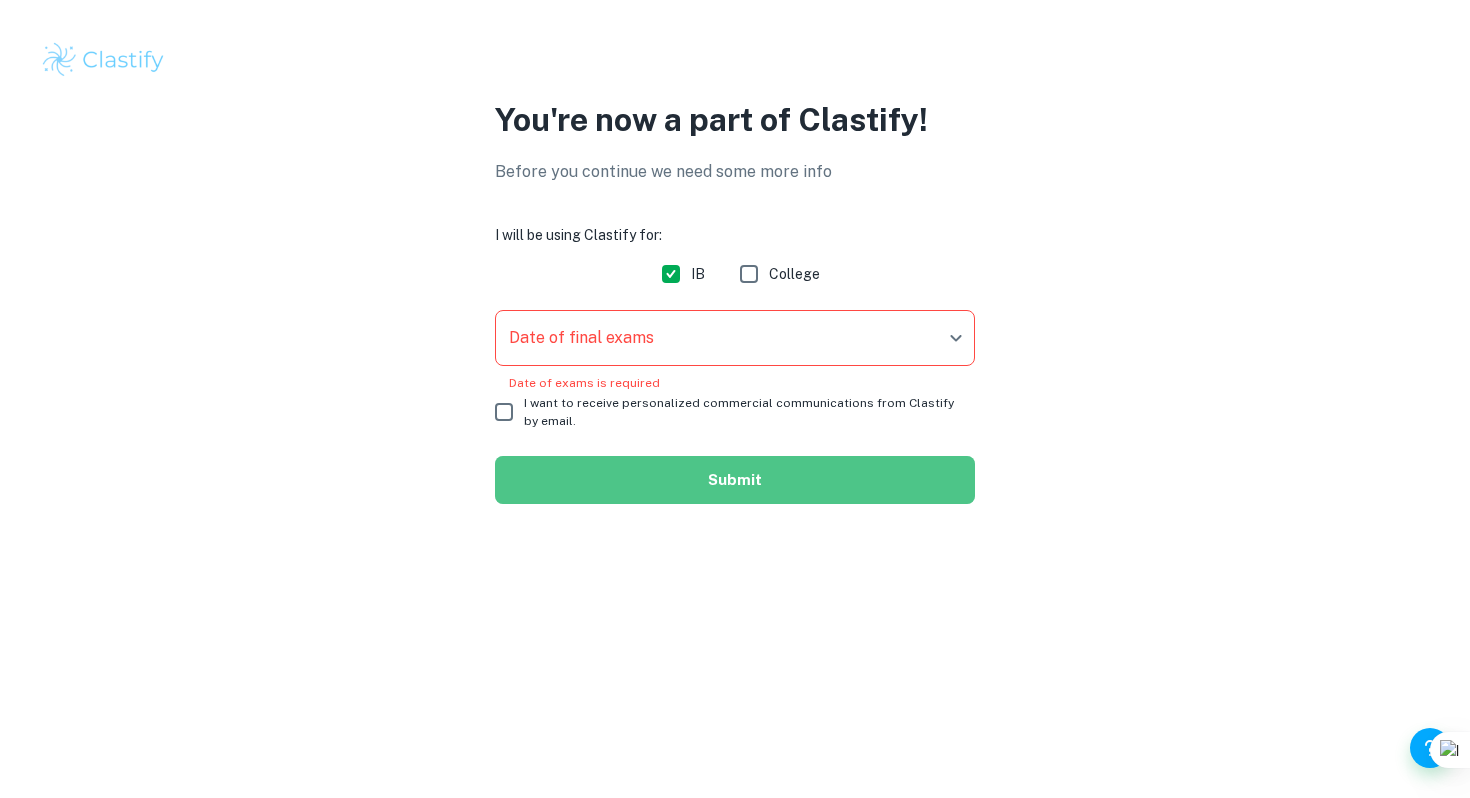 click on "Submit" at bounding box center (735, 480) 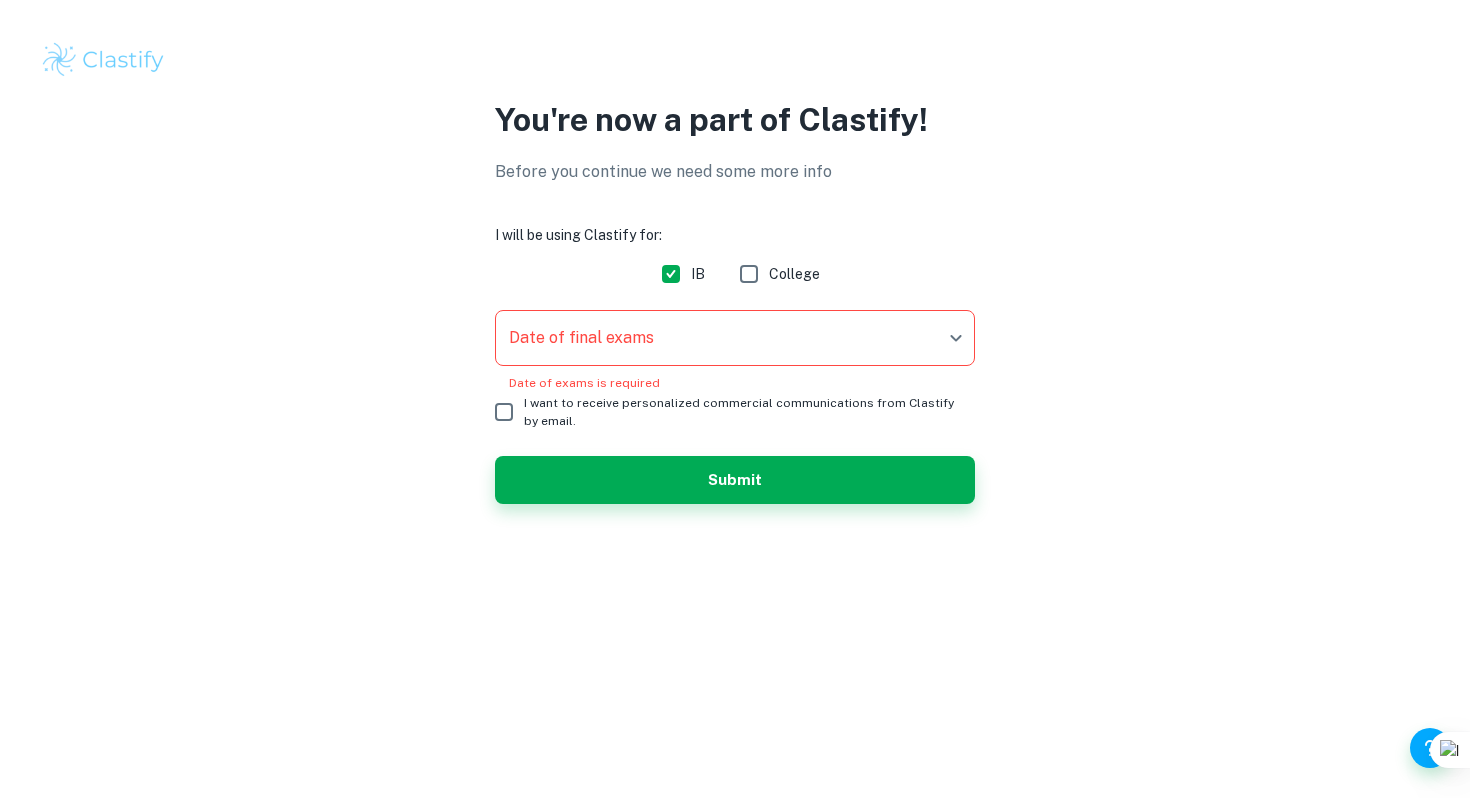 click on "We value your privacy We use cookies to enhance your browsing experience, serve personalised ads or content, and analyse our traffic. By clicking "Accept All", you consent to our use of cookies.   Cookie Policy Customise   Reject All   Accept All   Customise Consent Preferences   We use cookies to help you navigate efficiently and perform certain functions. You will find detailed information about all cookies under each consent category below. The cookies that are categorised as "Necessary" are stored on your browser as they are essential for enabling the basic functionalities of the site. ...  Show more For more information on how Google's third-party cookies operate and handle your data, see:   Google Privacy Policy Necessary Always Active Necessary cookies are required to enable the basic features of this site, such as providing secure log-in or adjusting your consent preferences. These cookies do not store any personally identifiable data. Functional Analytics Performance Advertisement Uncategorised" at bounding box center [735, 399] 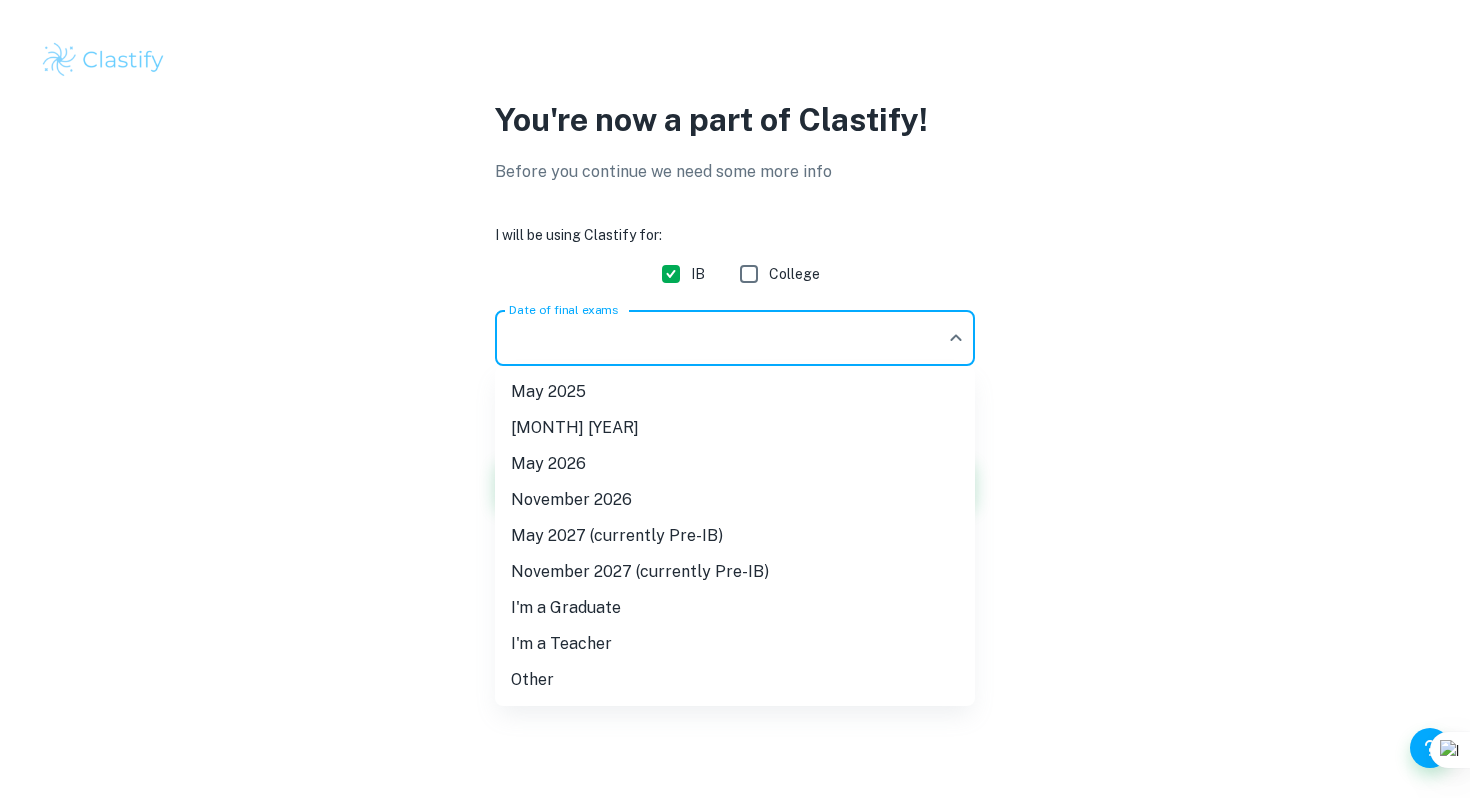 click on "May 2026" at bounding box center (735, 464) 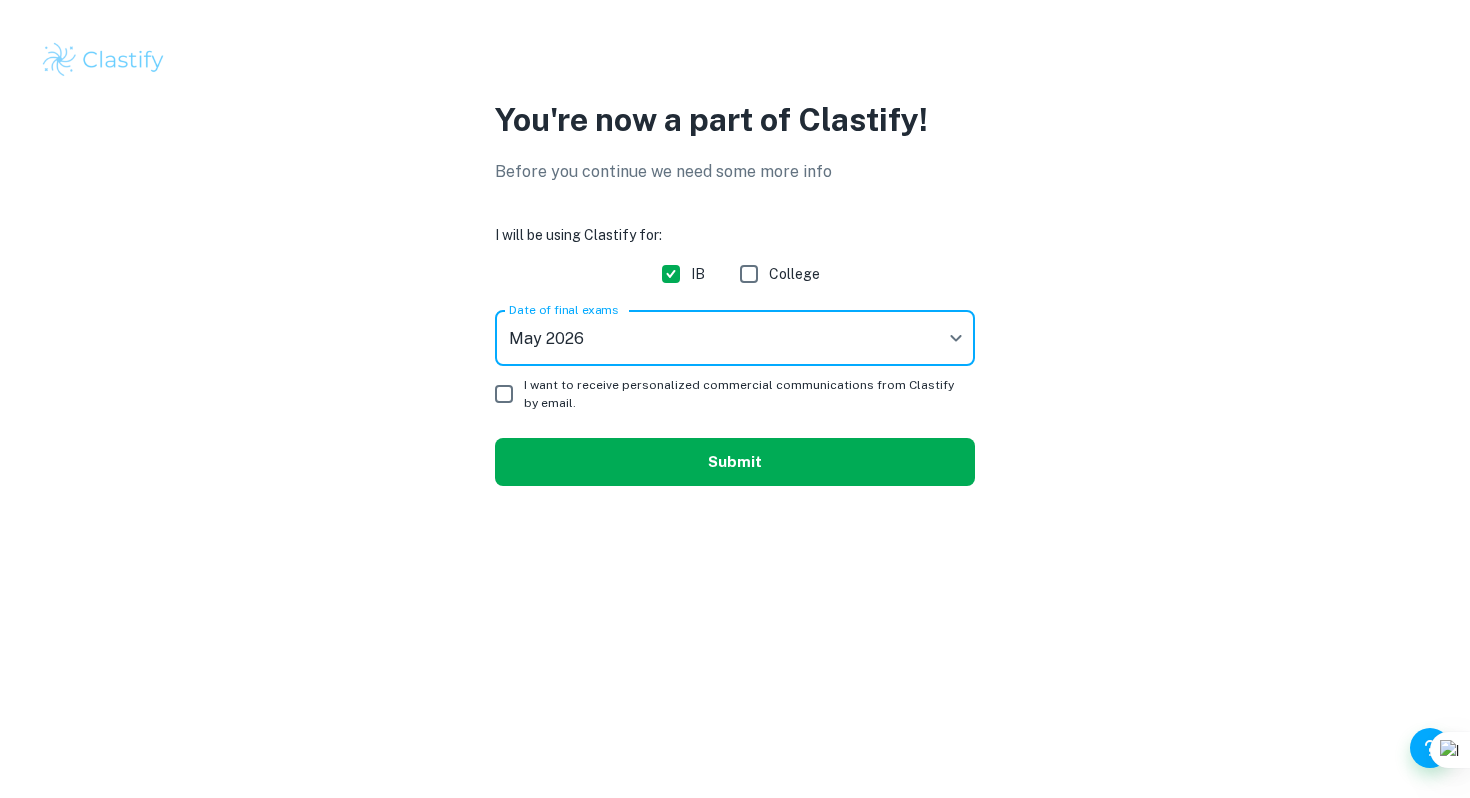 click on "Submit" at bounding box center (735, 462) 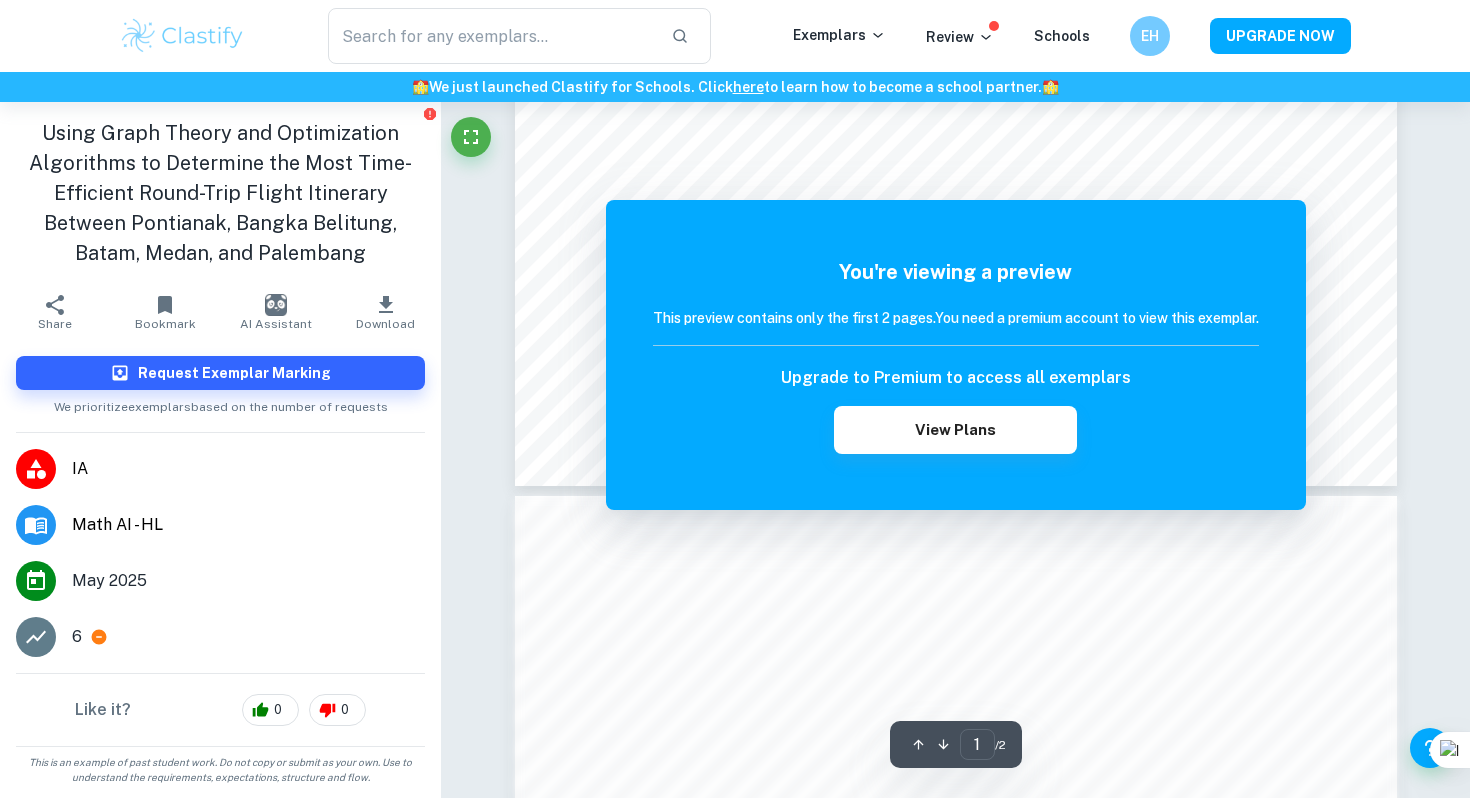 scroll, scrollTop: 1035, scrollLeft: 0, axis: vertical 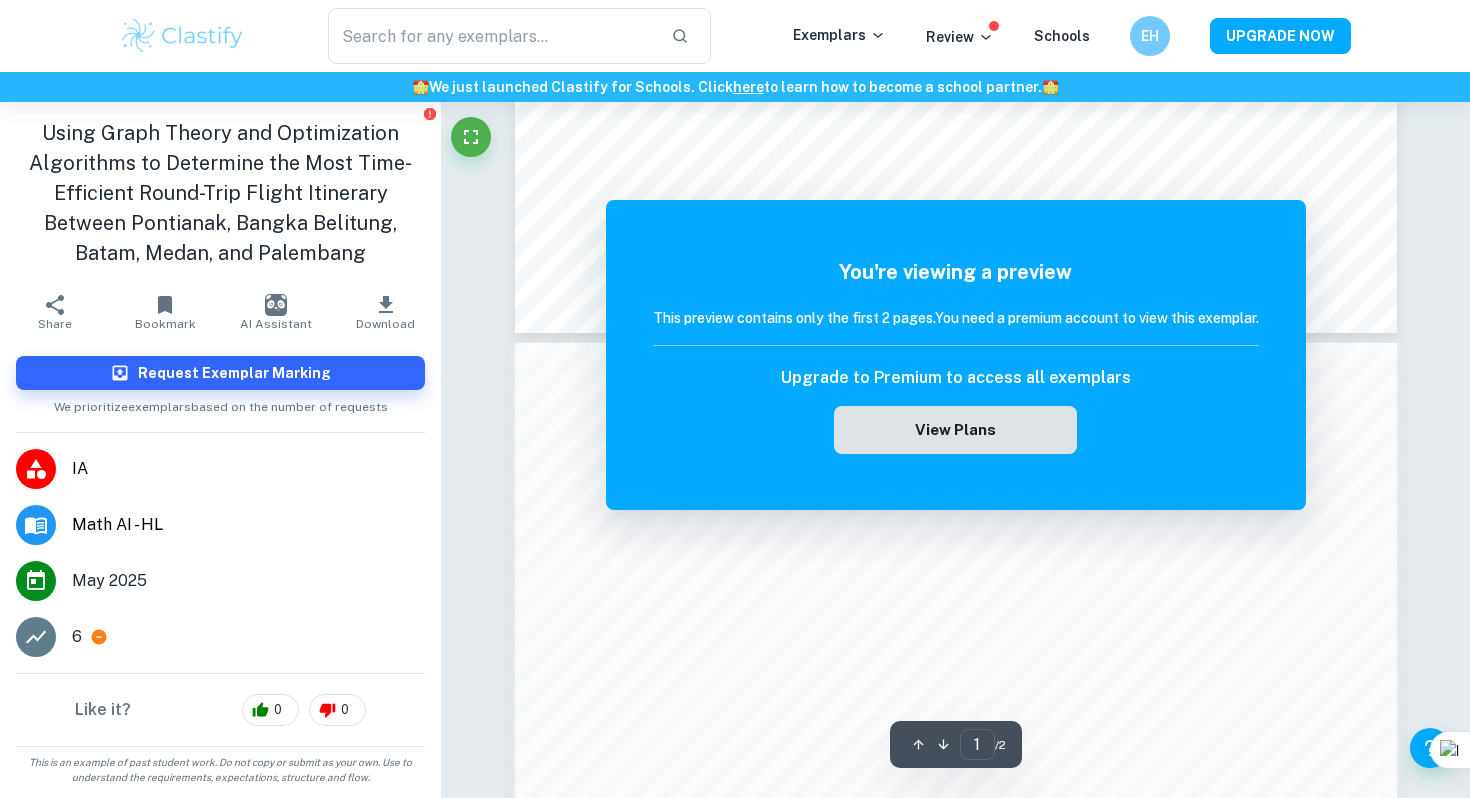 click on "View Plans" at bounding box center [955, 430] 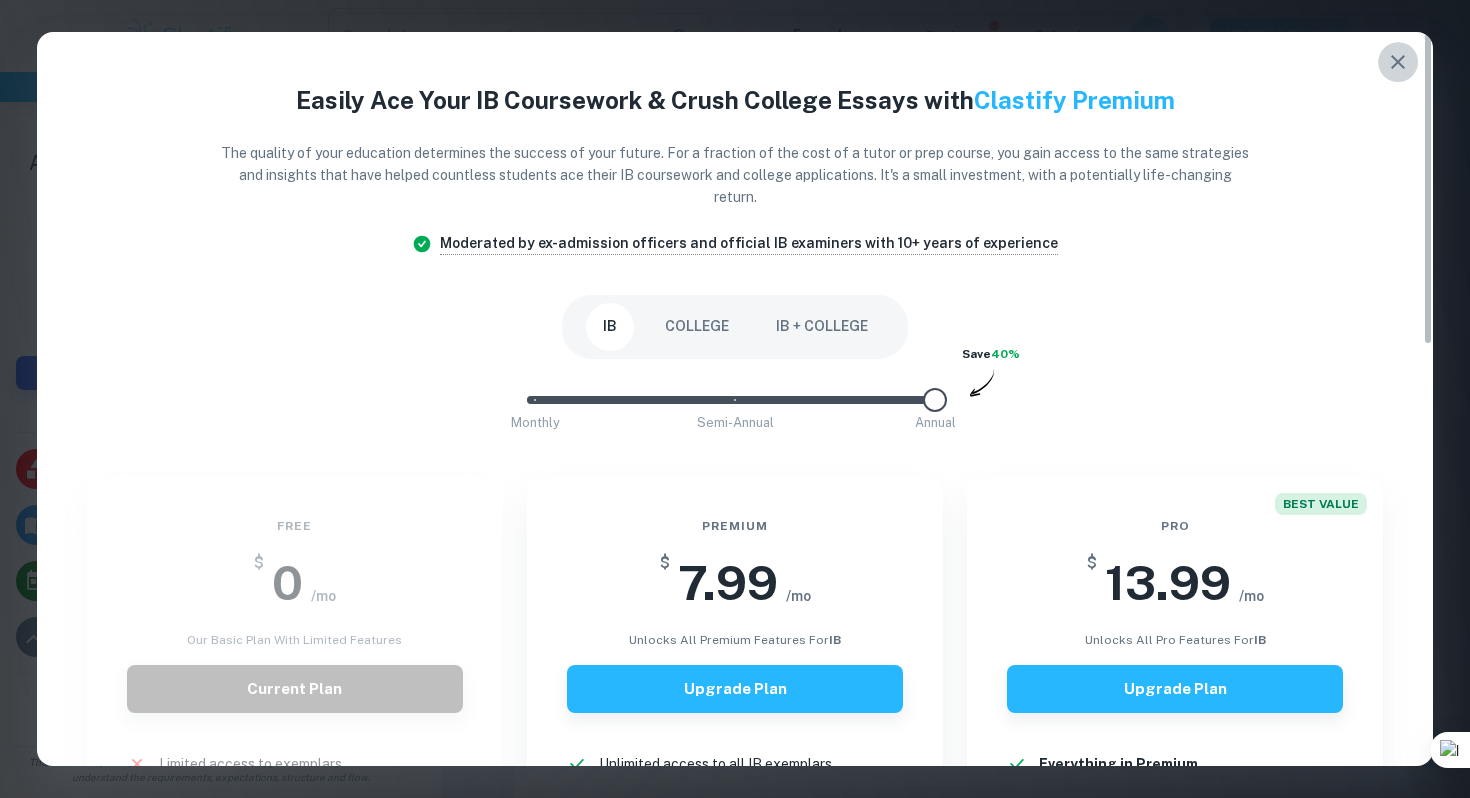 click 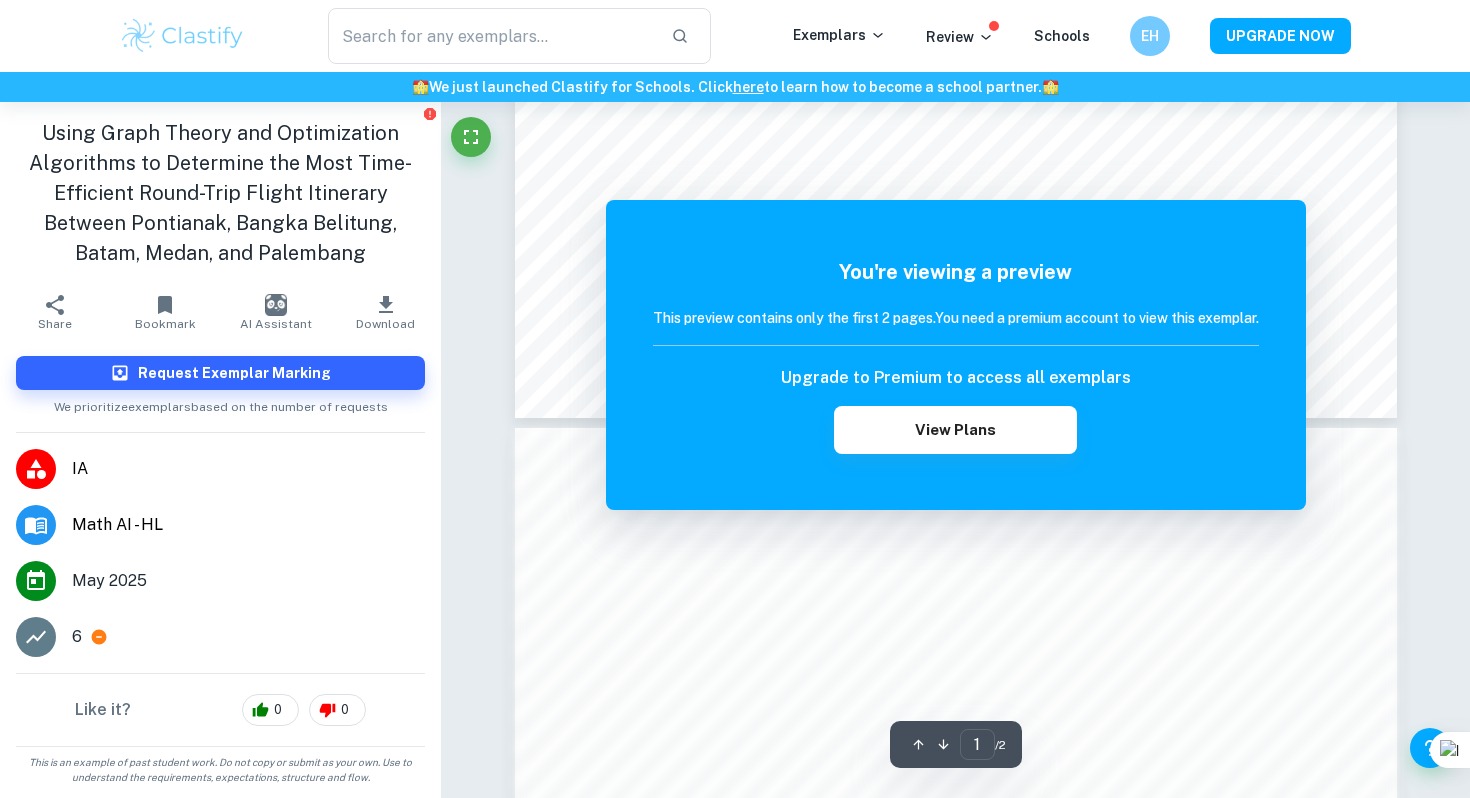 scroll, scrollTop: 903, scrollLeft: 0, axis: vertical 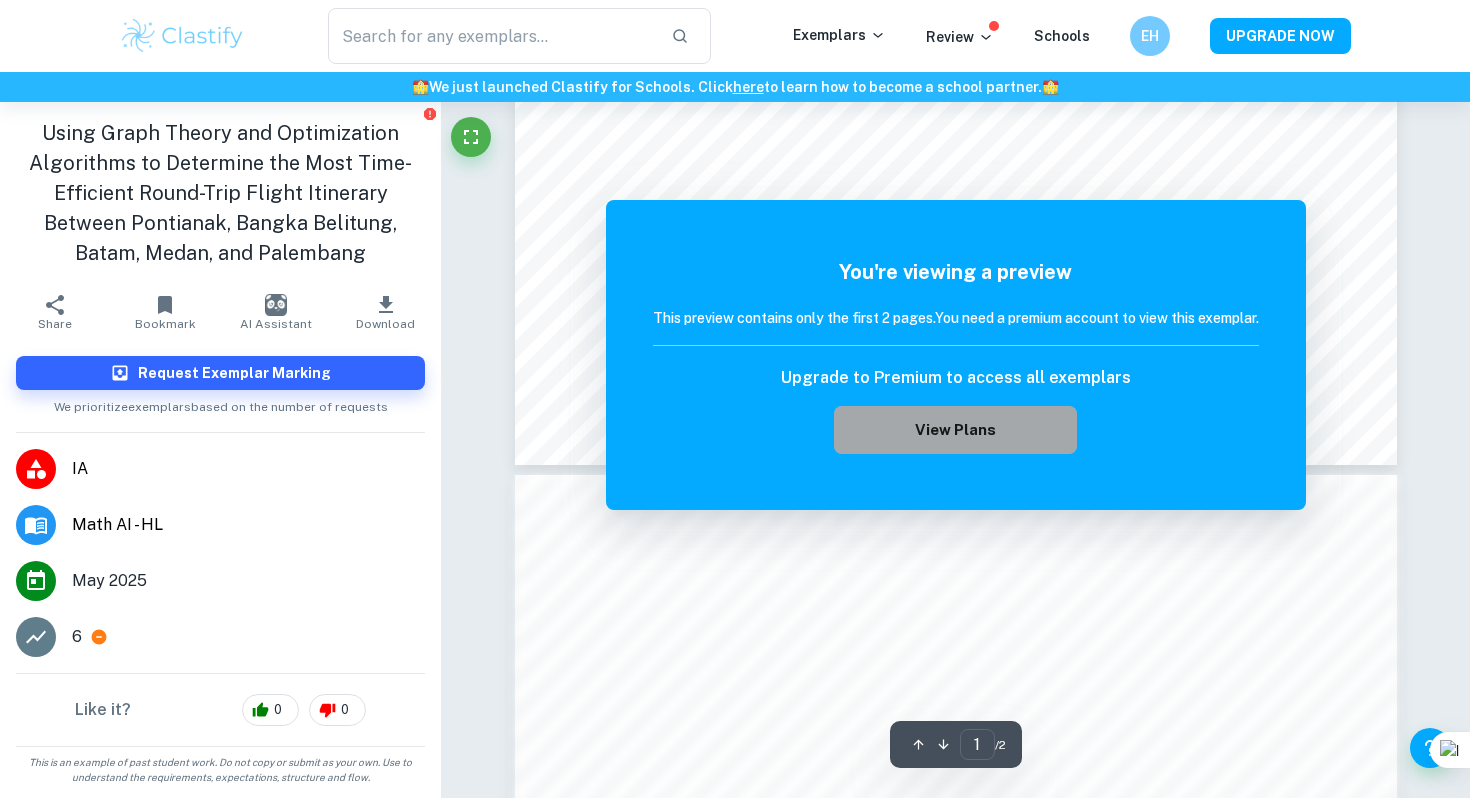 click on "View Plans" at bounding box center (955, 430) 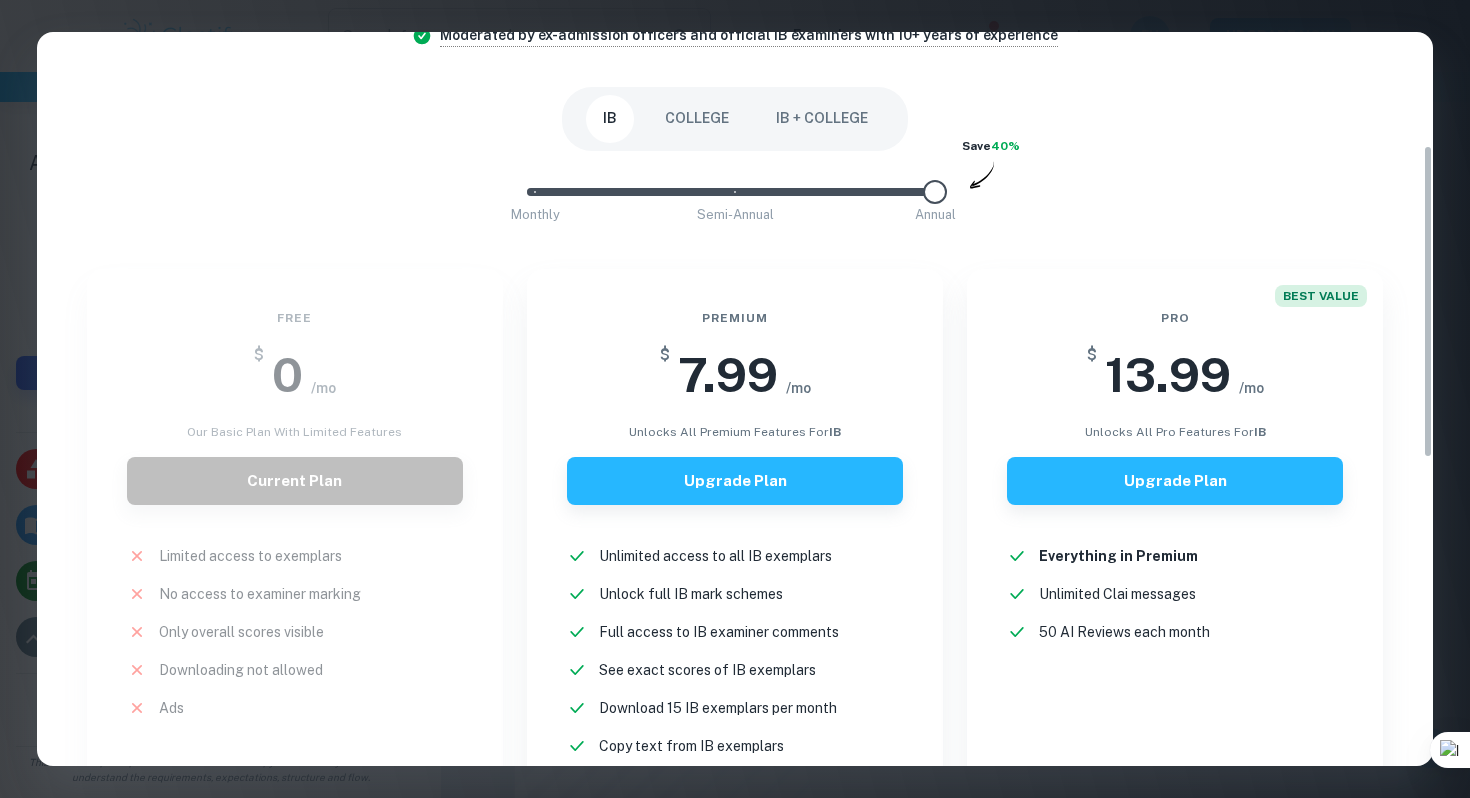 scroll, scrollTop: 276, scrollLeft: 0, axis: vertical 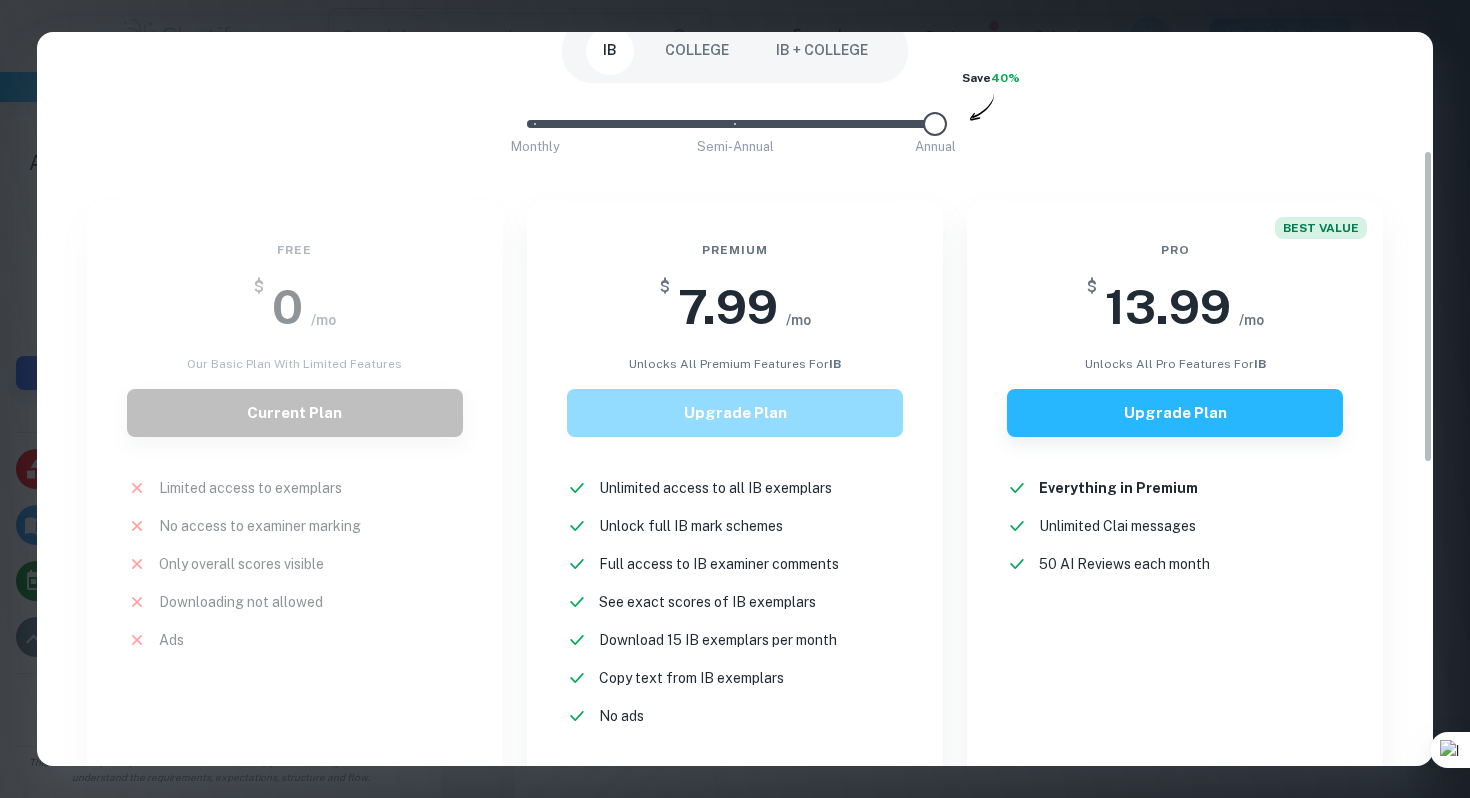 click on "Upgrade Plan" at bounding box center [735, 413] 